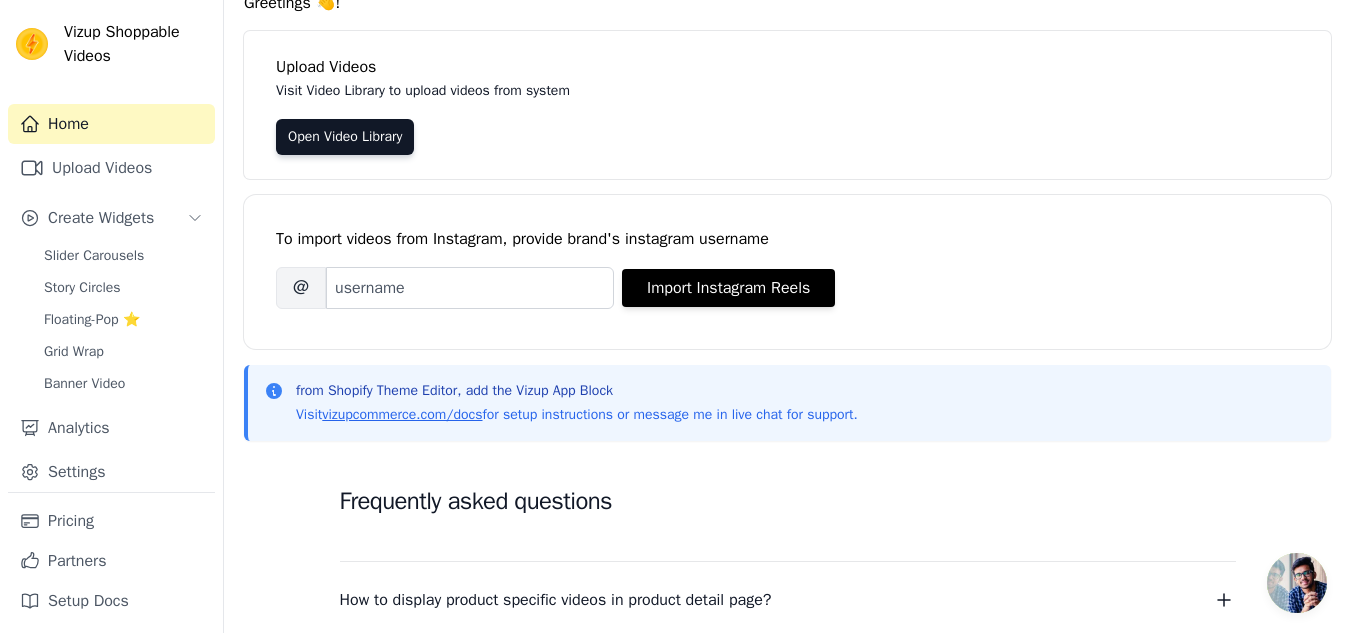 scroll, scrollTop: 0, scrollLeft: 0, axis: both 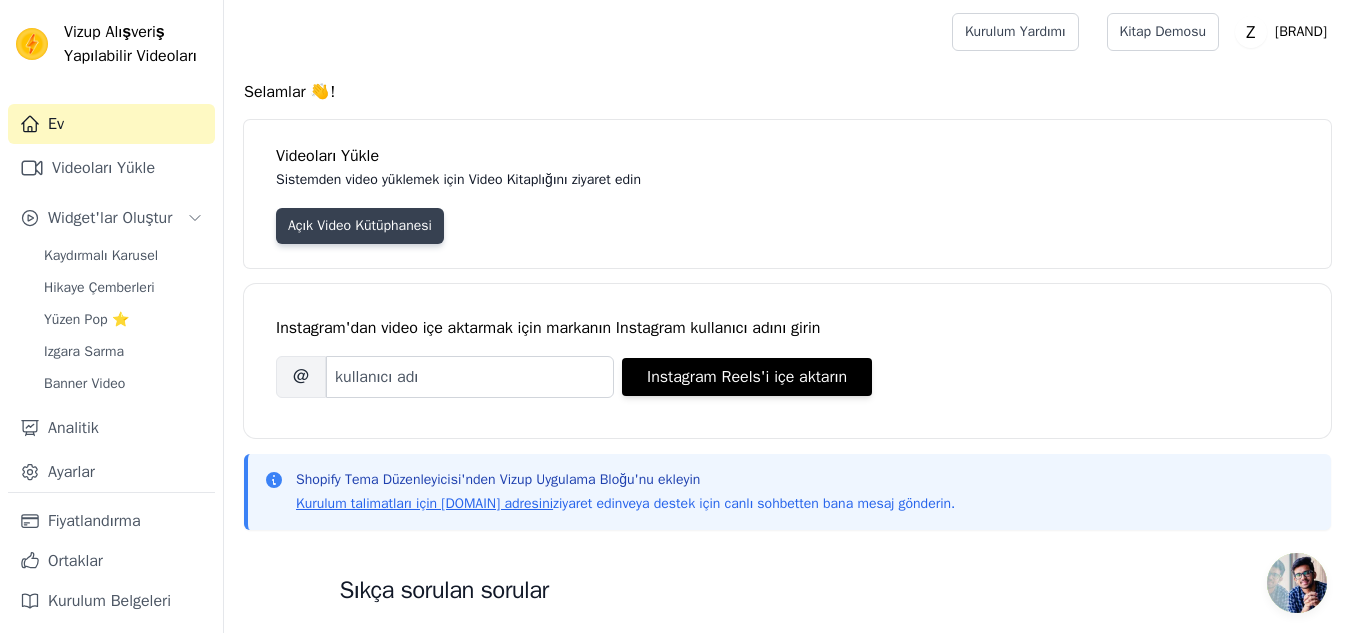 click on "Açık Video Kütüphanesi" at bounding box center [360, 225] 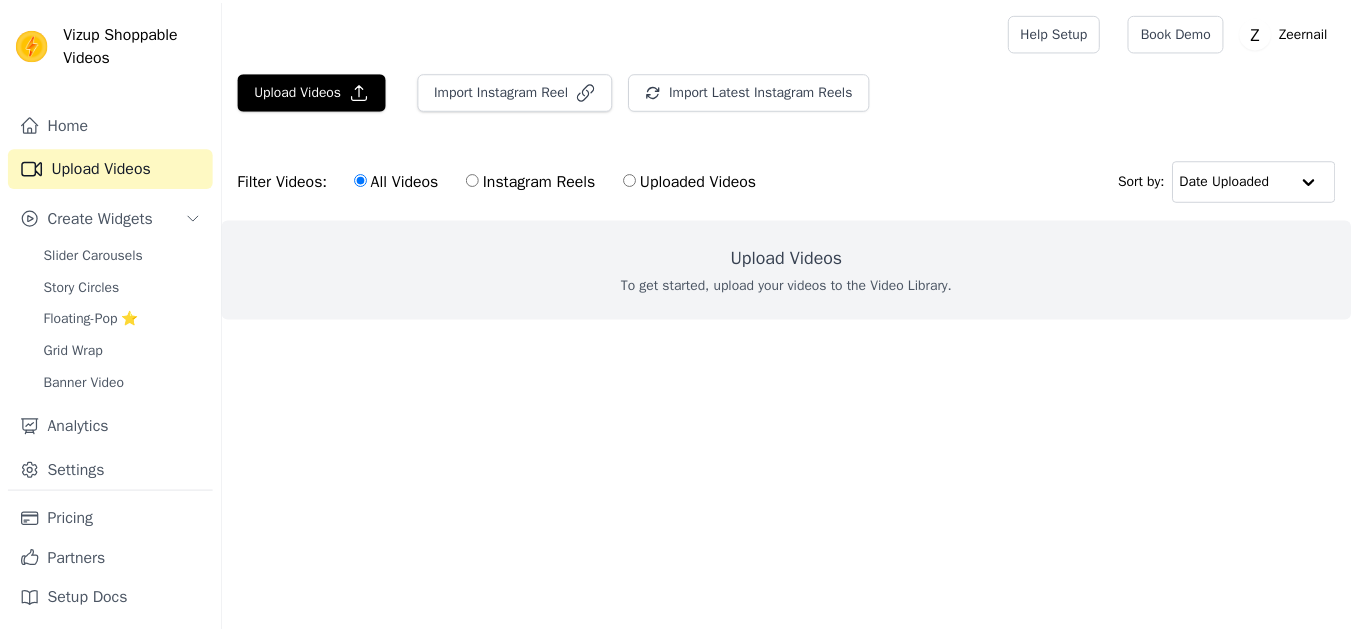 scroll, scrollTop: 0, scrollLeft: 0, axis: both 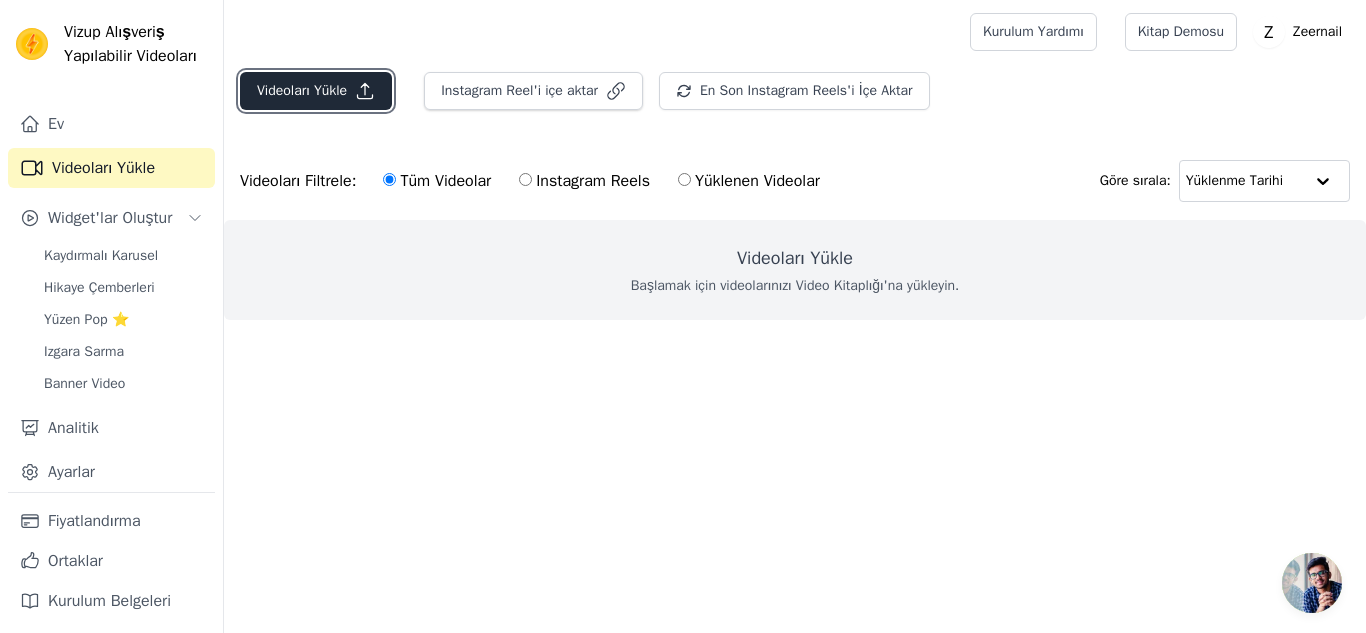 click 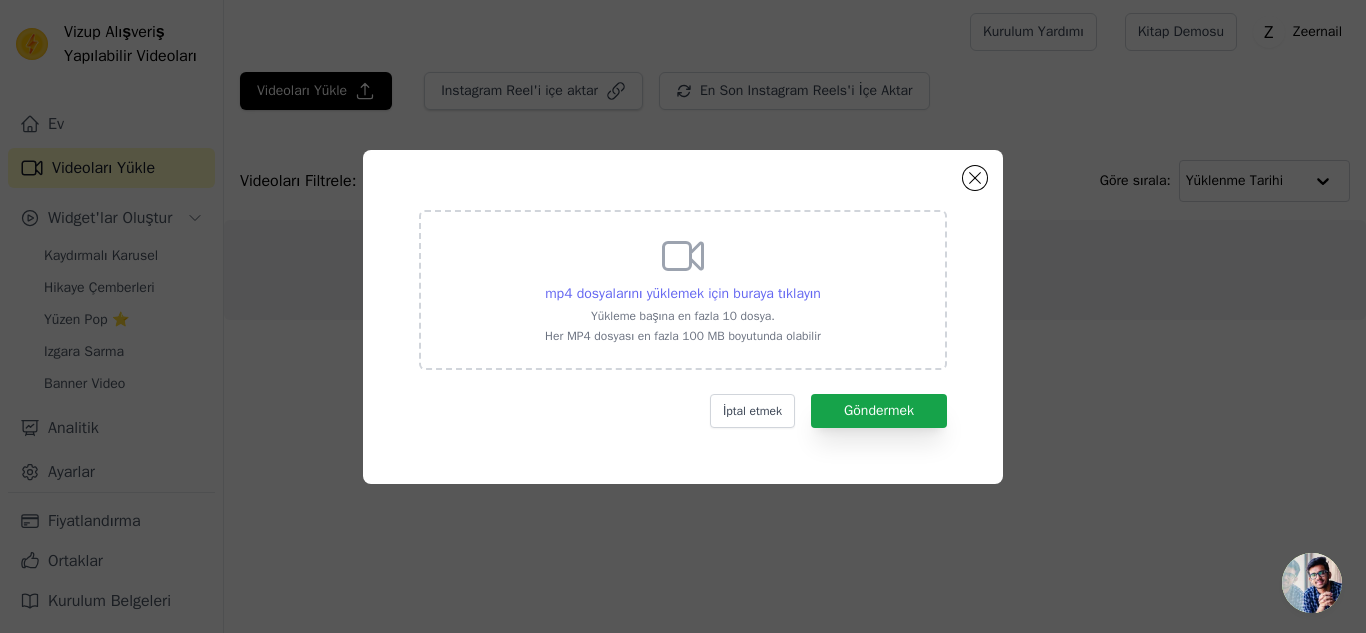 click on "mp4 dosyalarını yüklemek için buraya tıklayın" at bounding box center [683, 293] 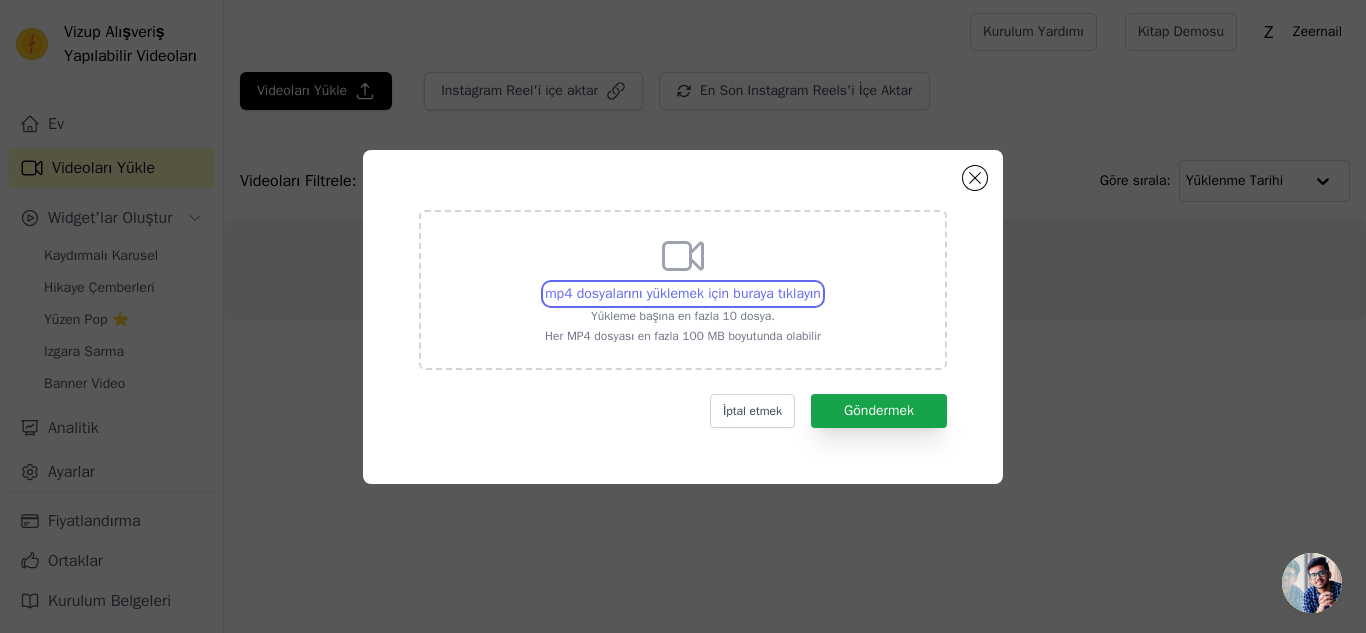 click on "mp4 dosyalarını yüklemek için buraya tıklayın     Yükleme başına en fazla 10 dosya.   Her MP4 dosyası en fazla 100 MB boyutunda olabilir" at bounding box center (820, 283) 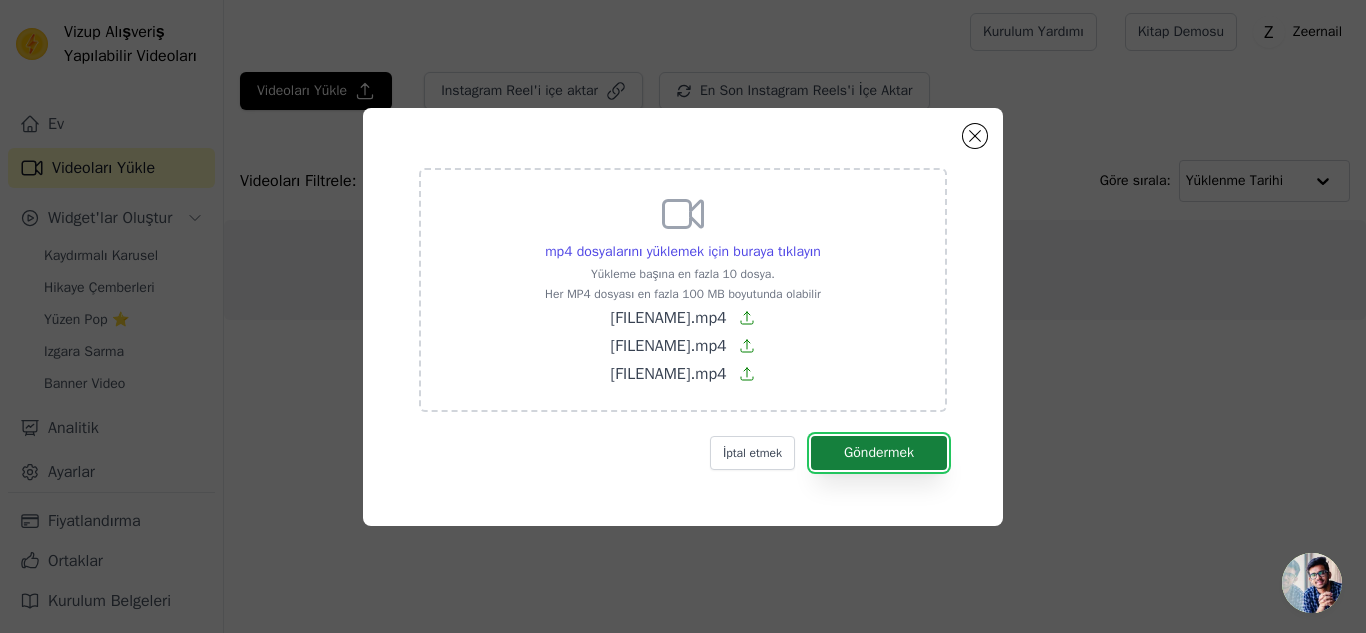 click on "Göndermek" at bounding box center (879, 453) 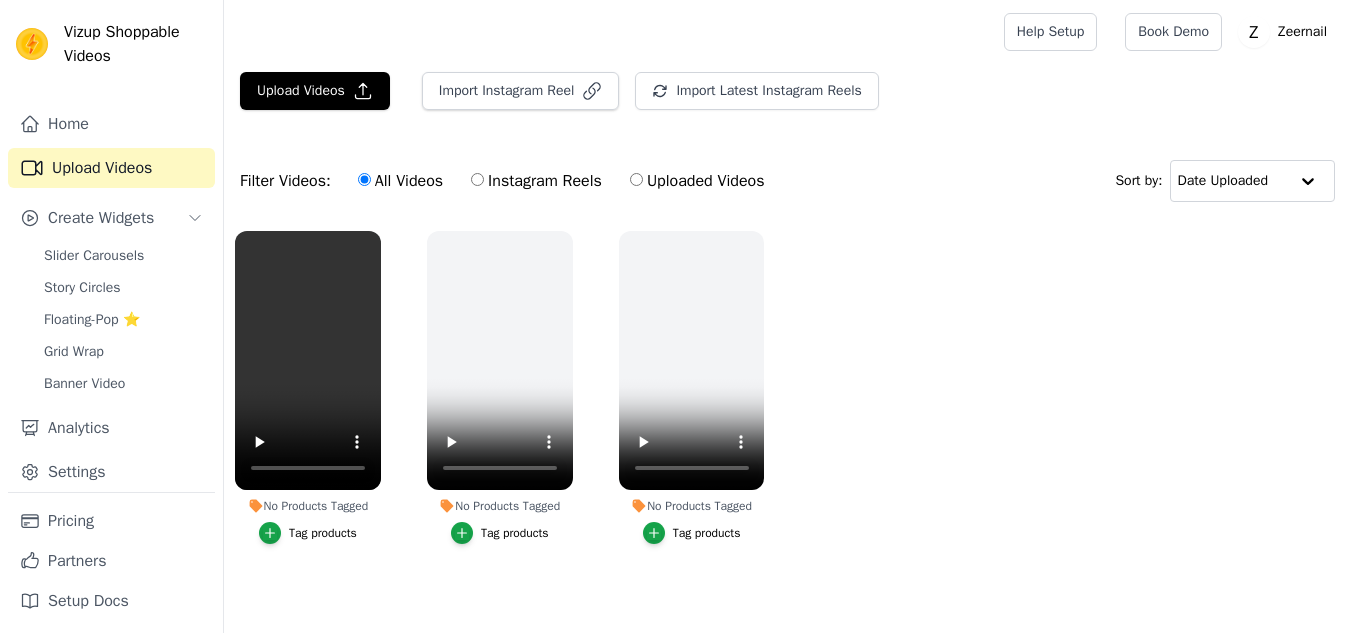 scroll, scrollTop: 0, scrollLeft: 0, axis: both 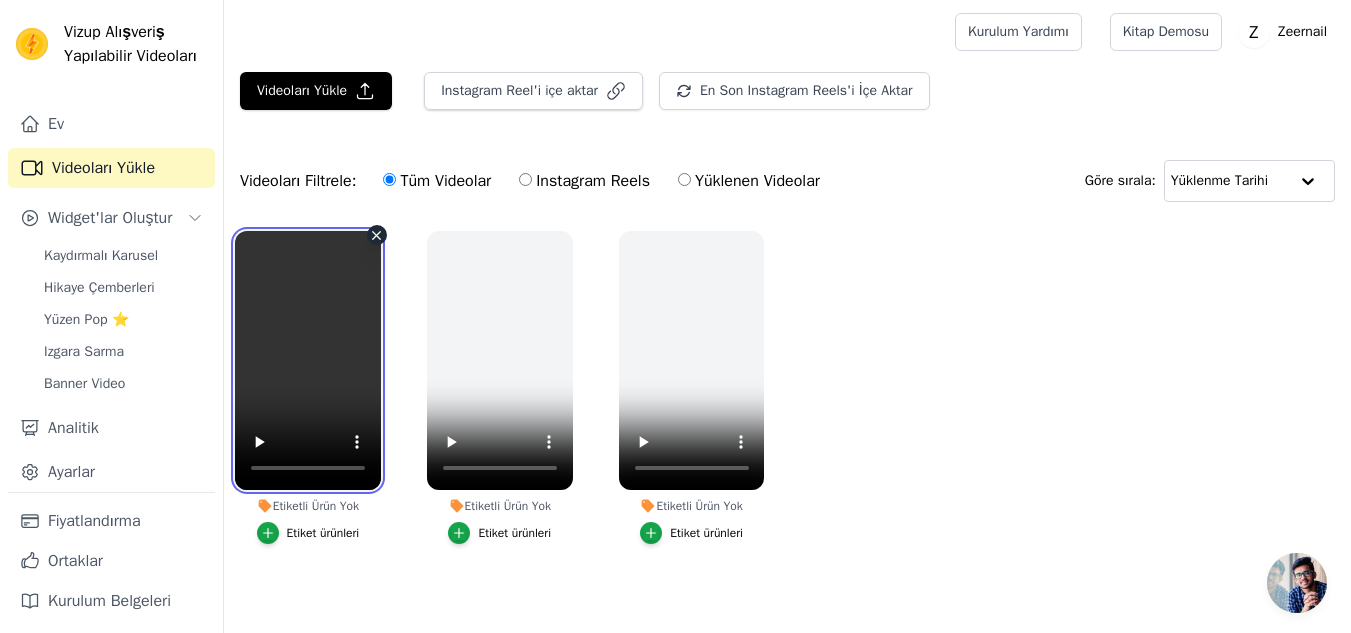click at bounding box center (308, 360) 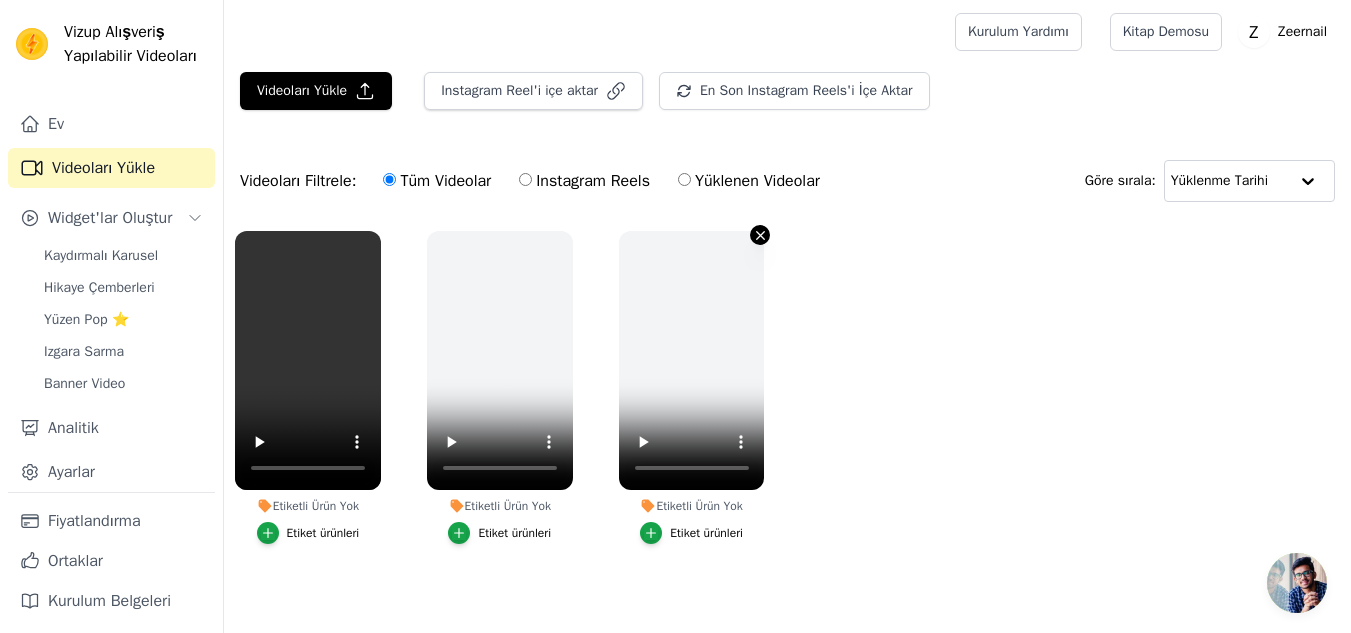 click 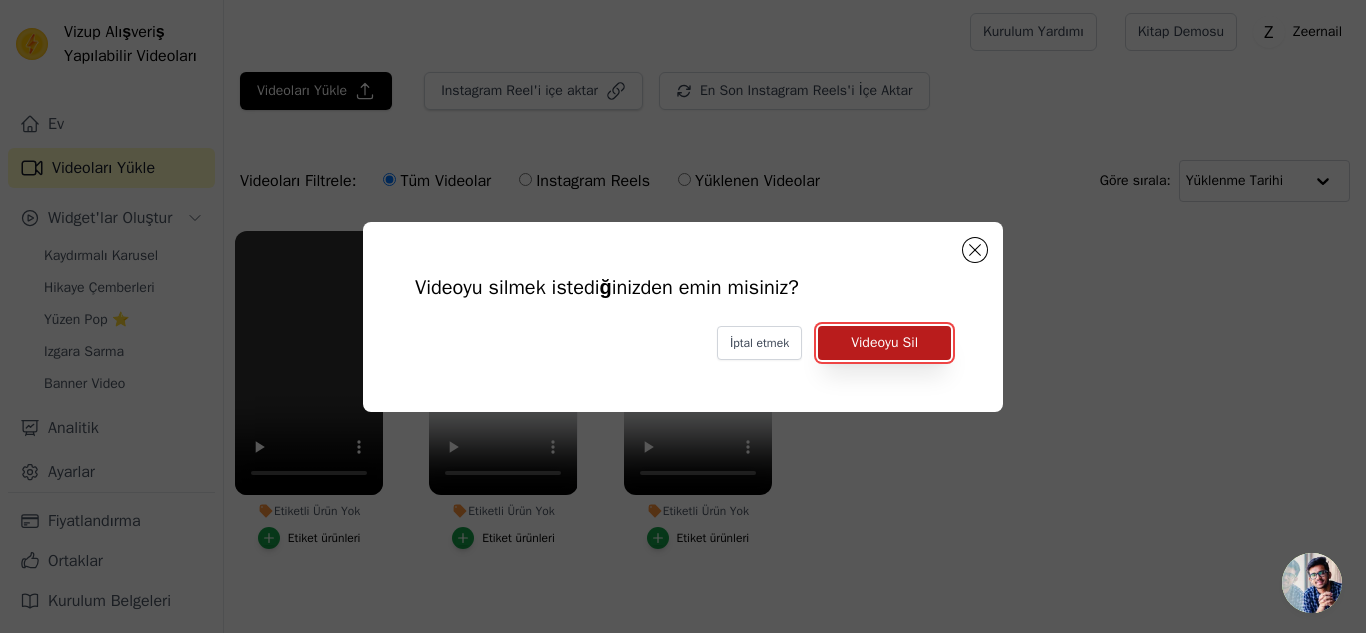 click on "Videoyu Sil" at bounding box center [884, 342] 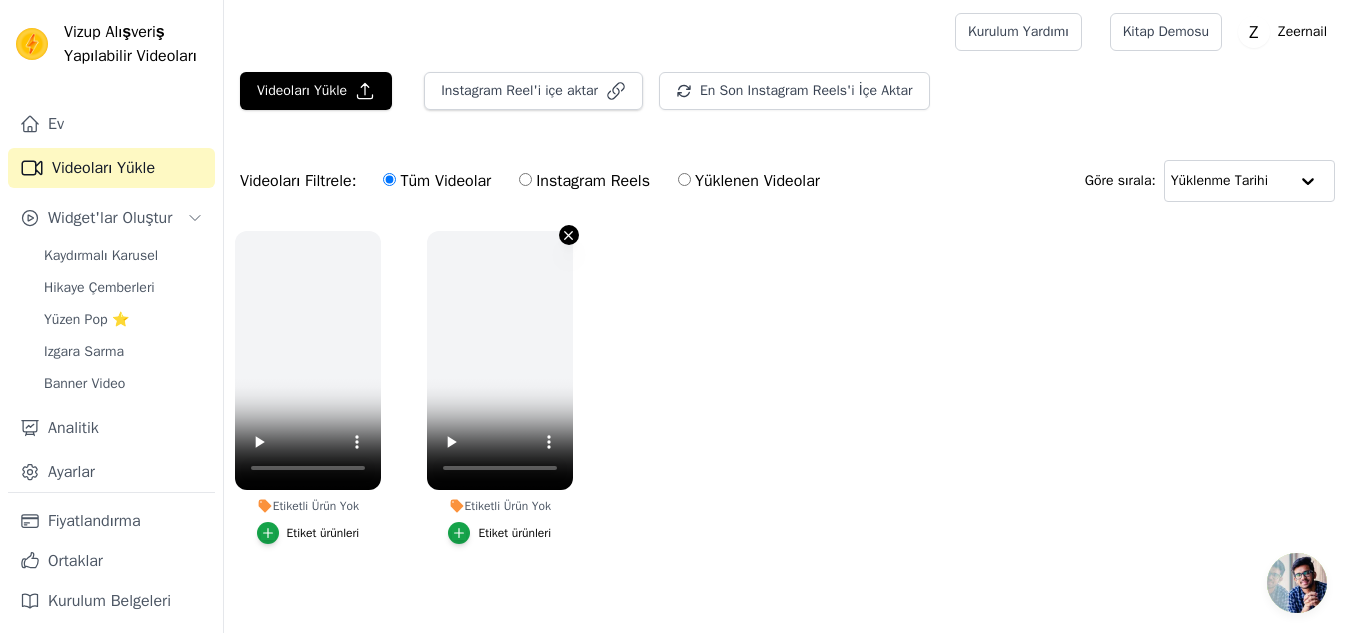 click 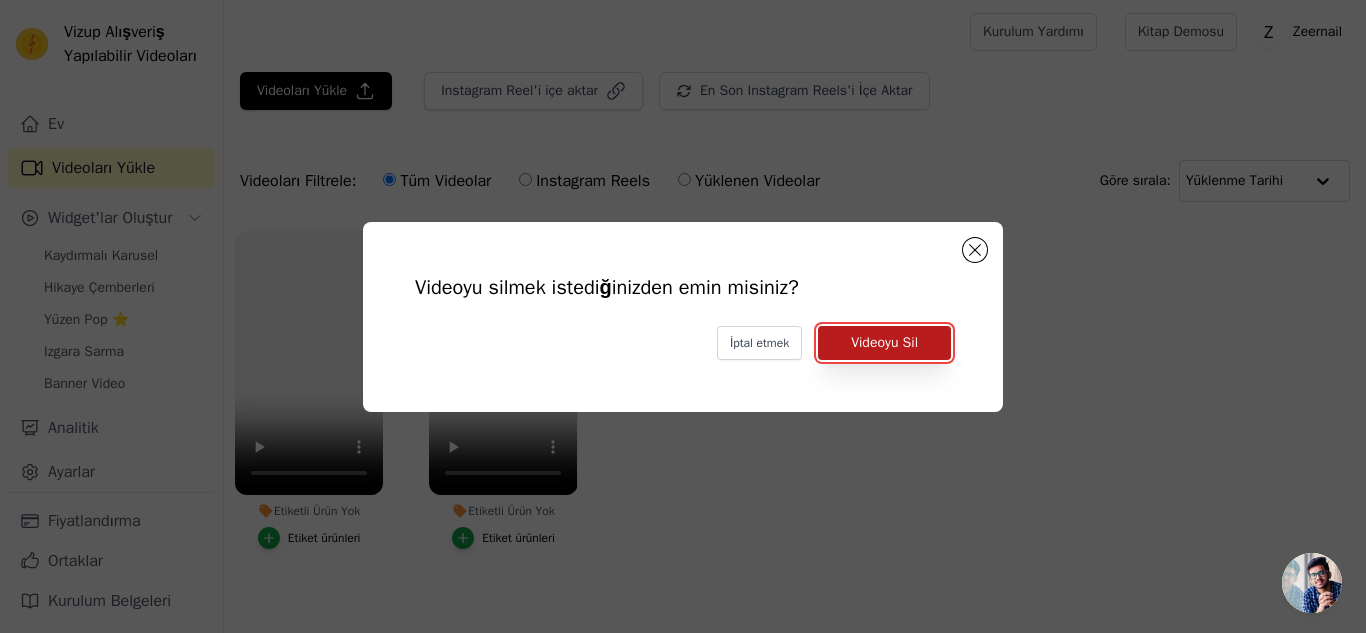 click on "Videoyu Sil" at bounding box center (884, 342) 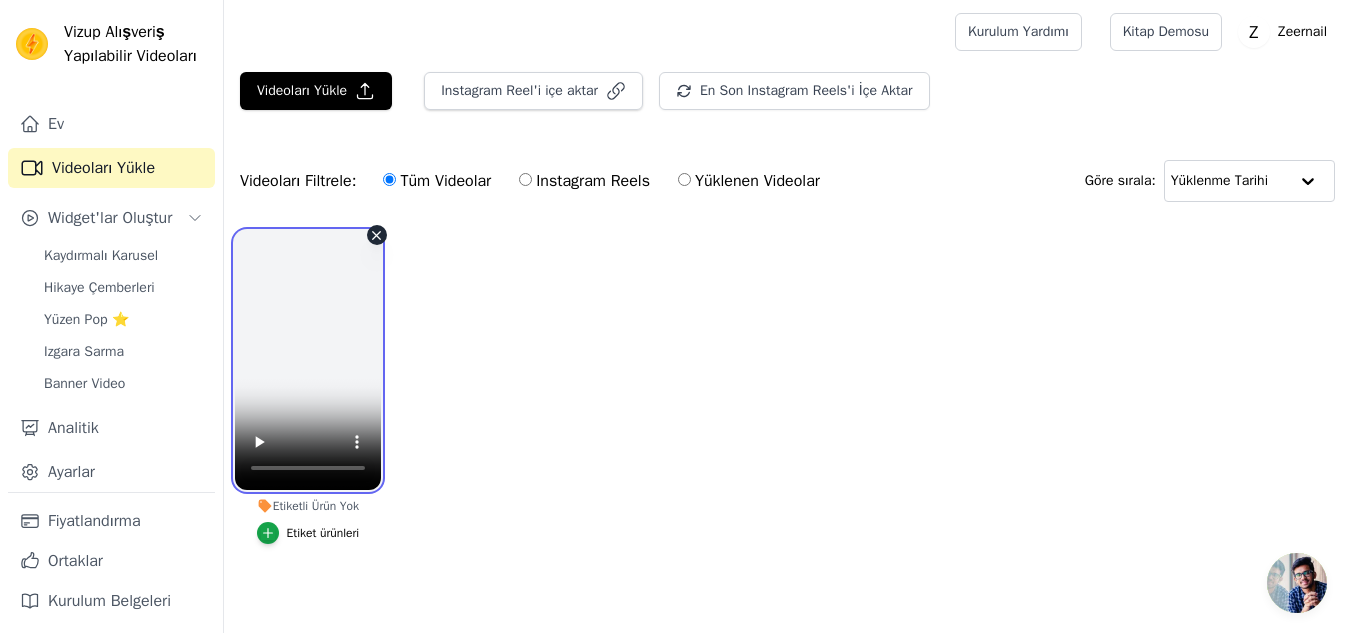 click at bounding box center (308, 360) 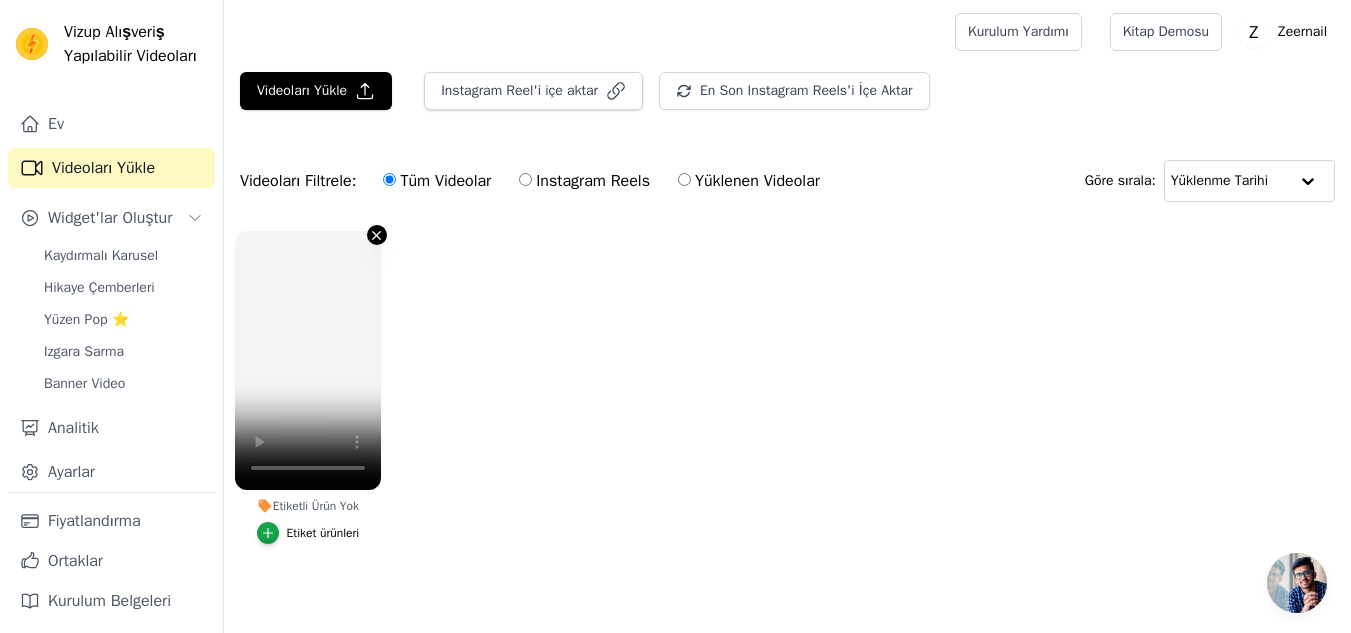 click 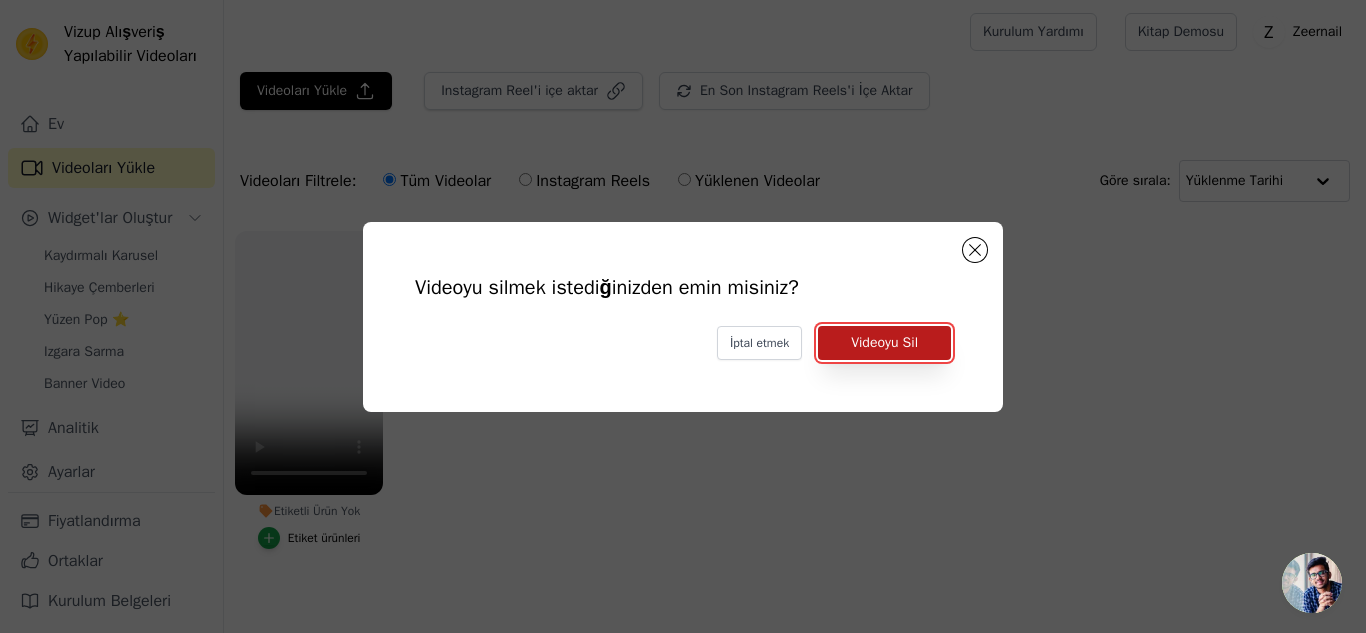 click on "Videoyu Sil" at bounding box center (884, 342) 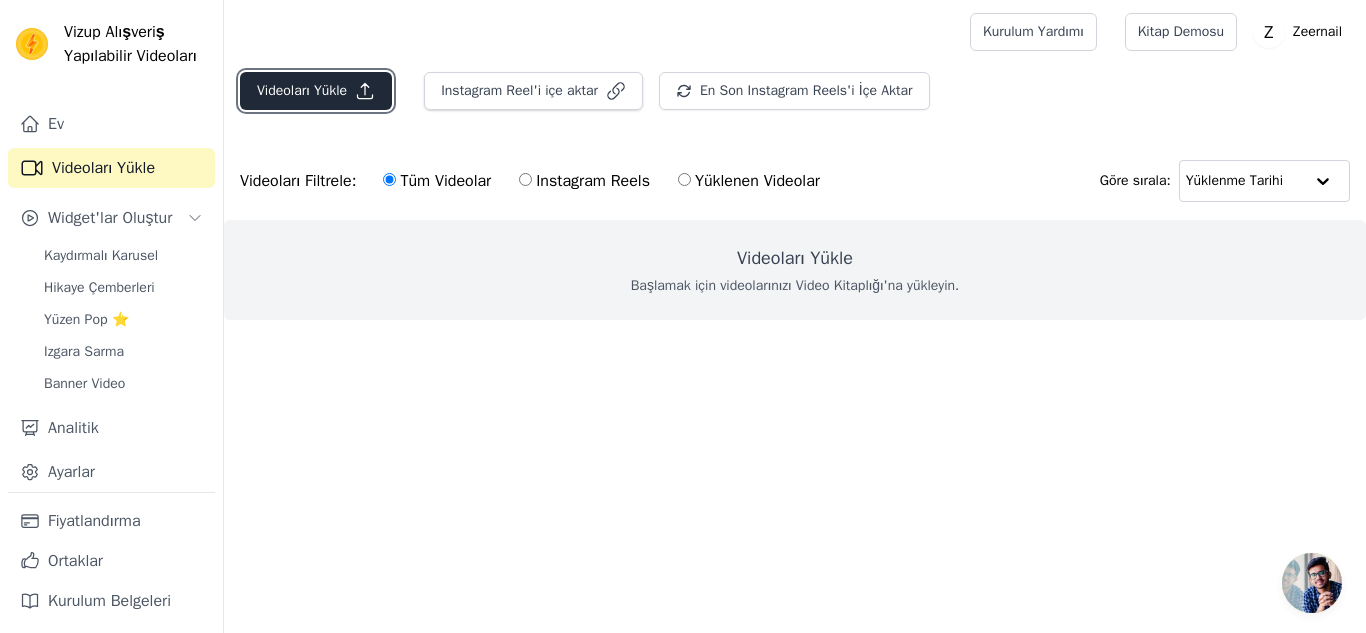 click on "Videoları Yükle" at bounding box center (302, 90) 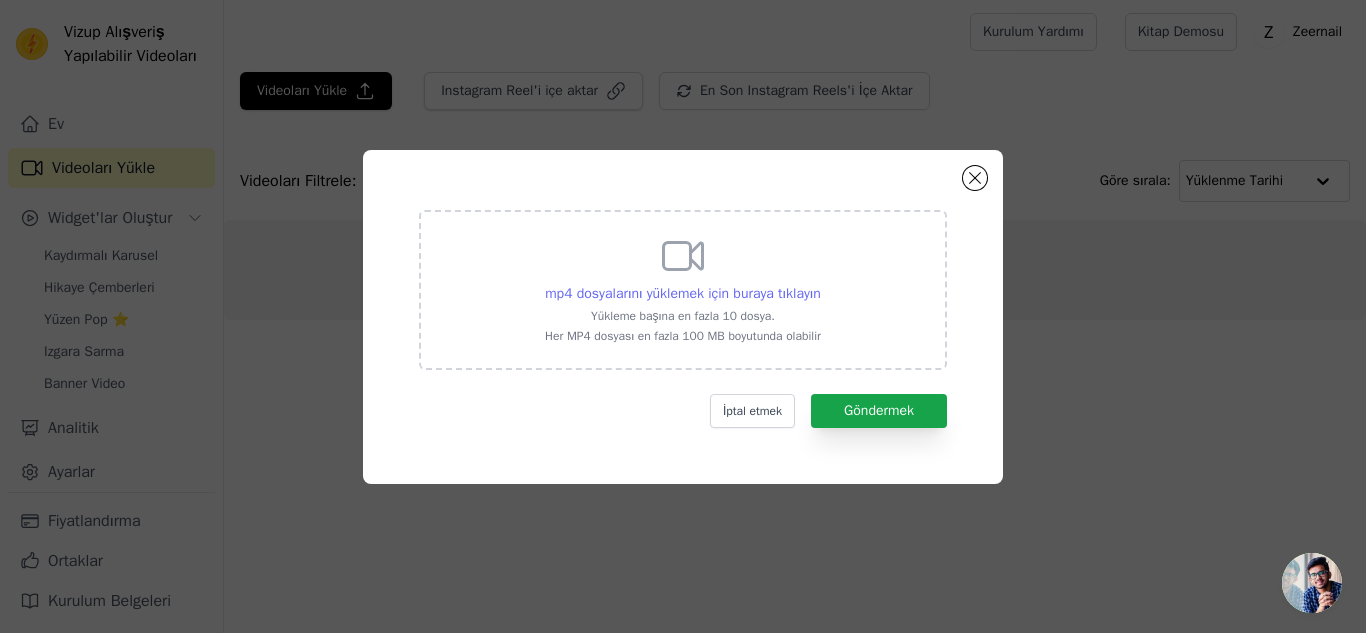 click on "mp4 dosyalarını yüklemek için buraya tıklayın" at bounding box center [683, 293] 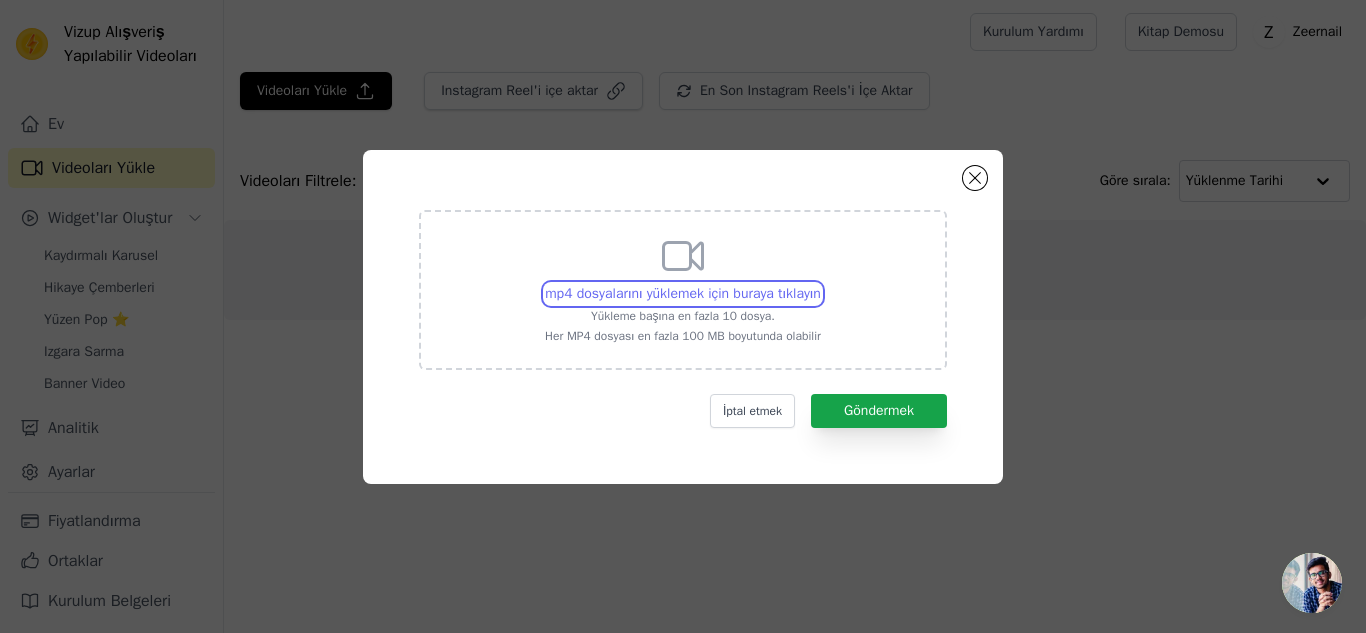 click on "mp4 dosyalarını yüklemek için buraya tıklayın     Yükleme başına en fazla 10 dosya.   Her MP4 dosyası en fazla 100 MB boyutunda olabilir" at bounding box center [820, 283] 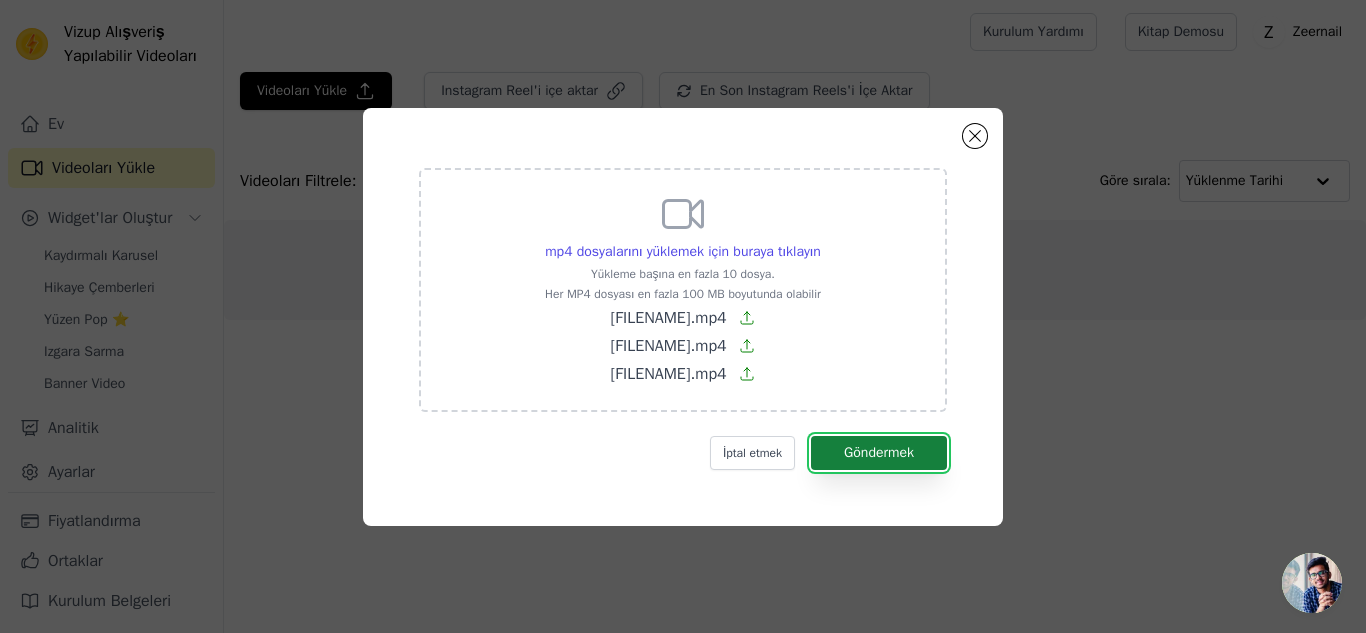 click on "Göndermek" at bounding box center [879, 452] 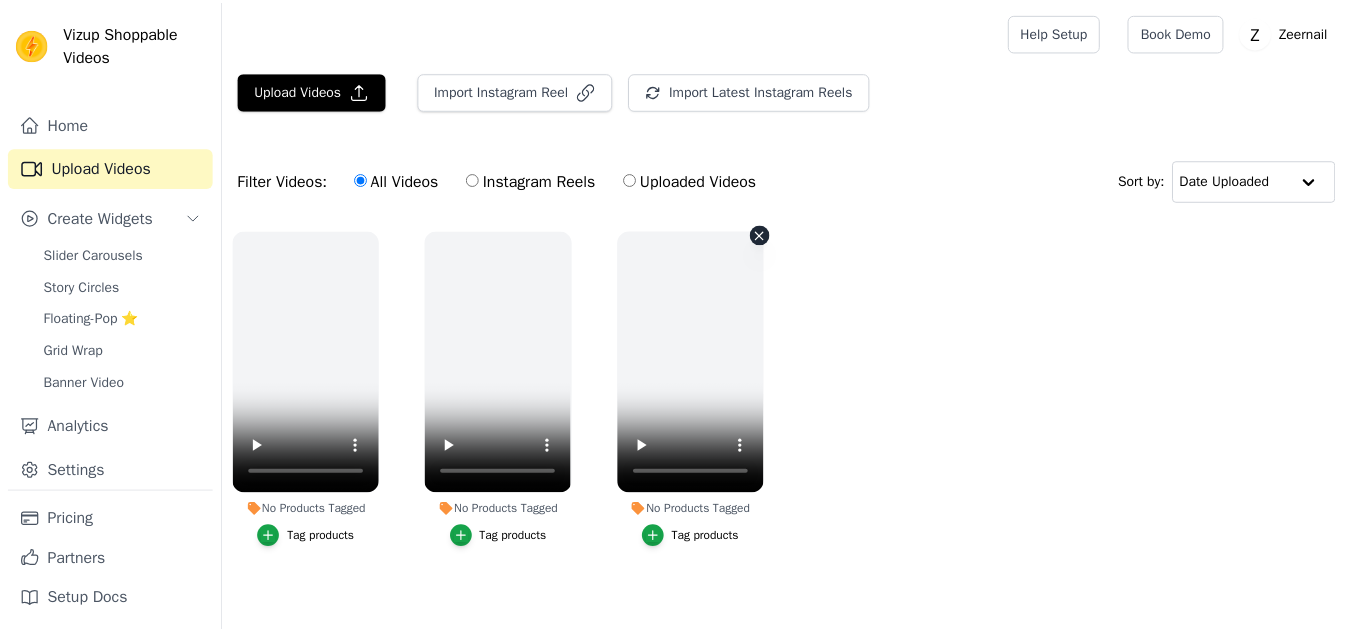 scroll, scrollTop: 0, scrollLeft: 0, axis: both 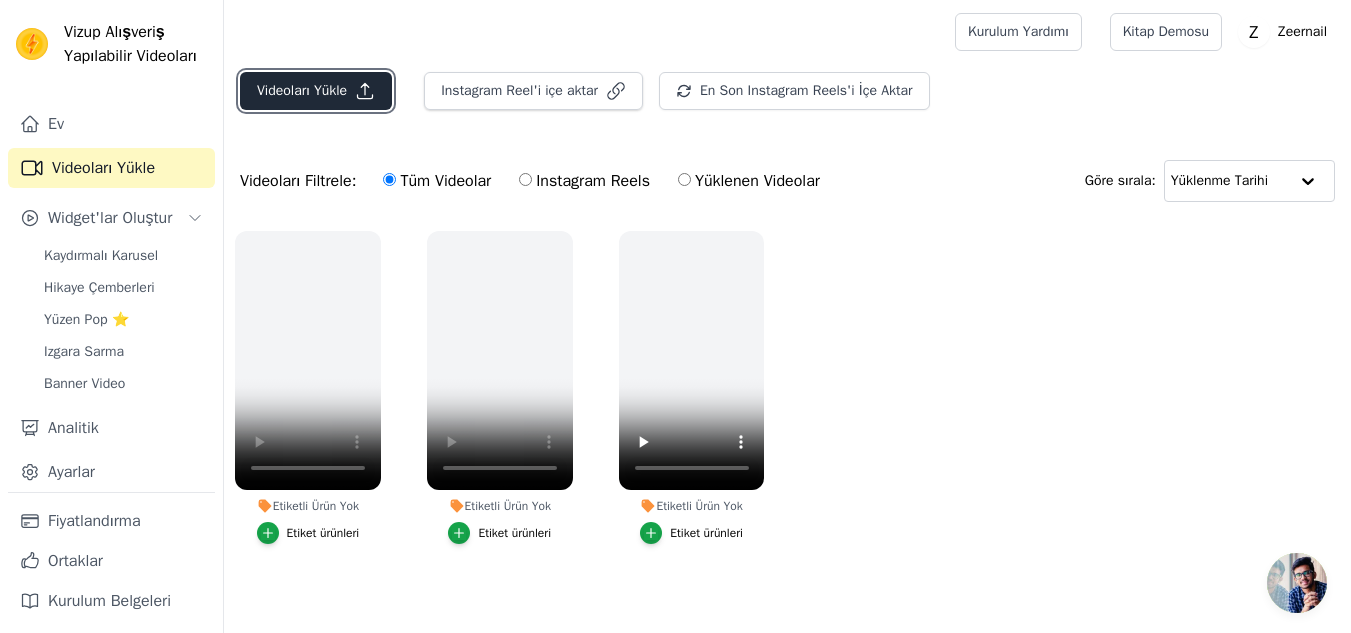 click on "Videoları Yükle" at bounding box center (302, 90) 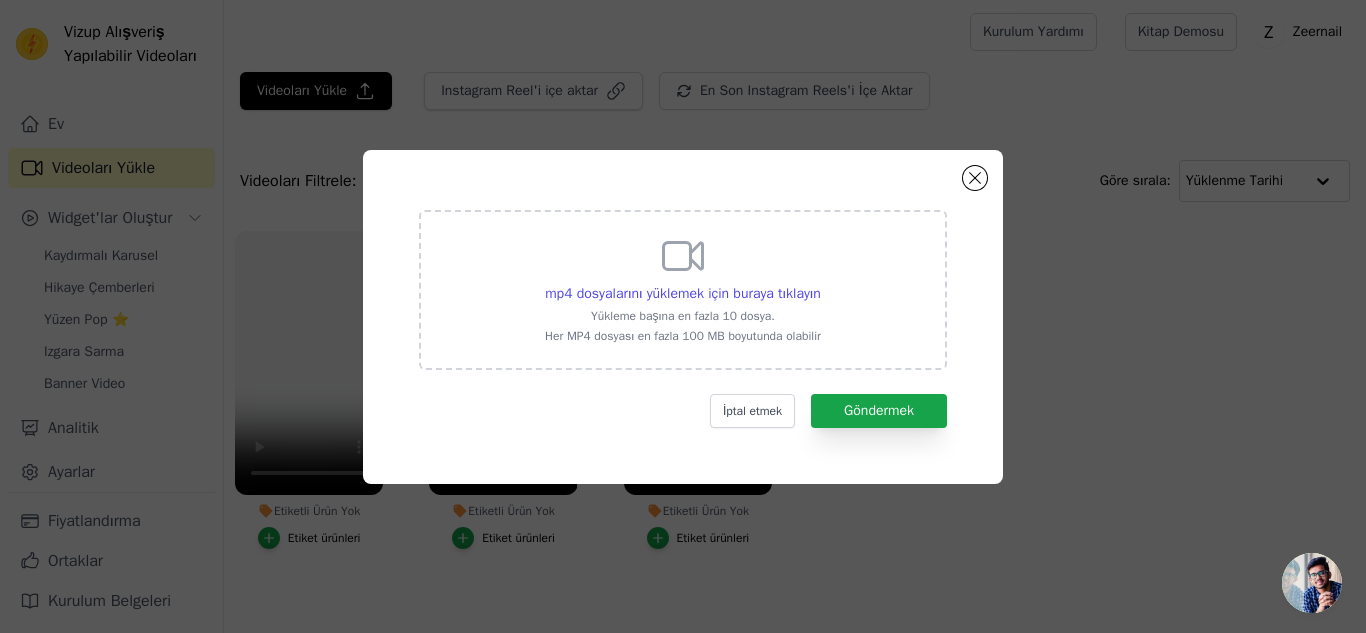click on "Yükleme başına en fazla 10 dosya." at bounding box center [683, 316] 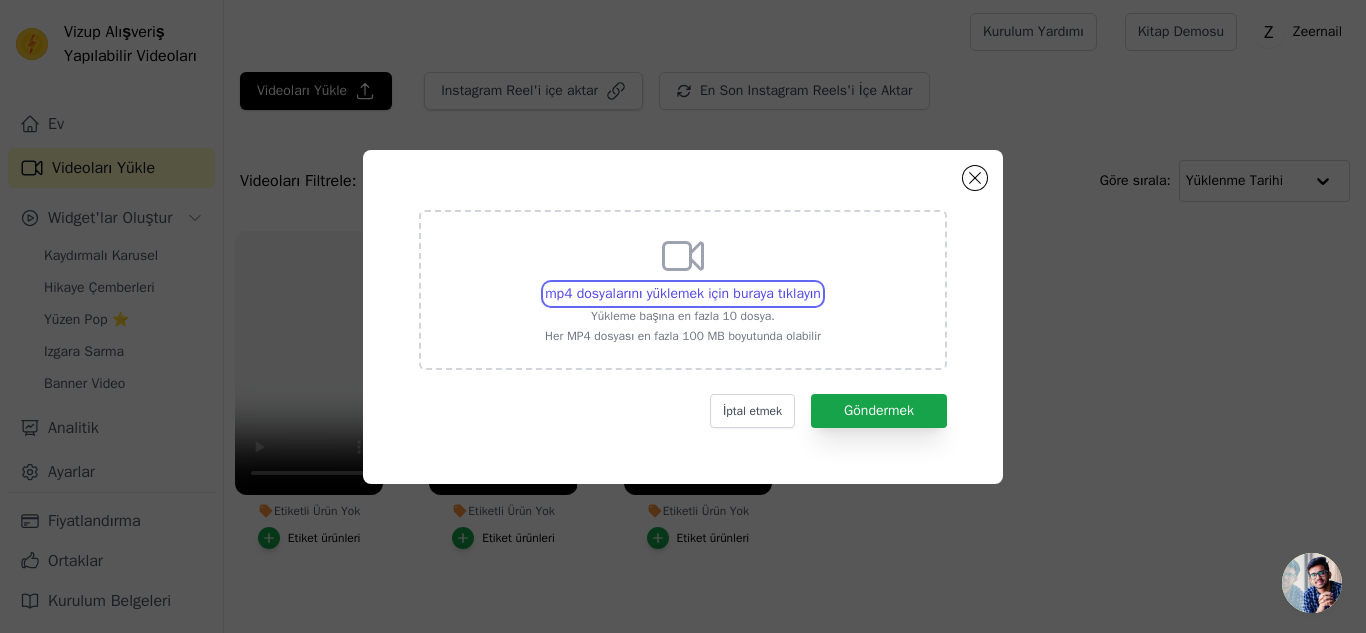 click on "mp4 dosyalarını yüklemek için buraya tıklayın     Yükleme başına en fazla 10 dosya.   Her MP4 dosyası en fazla 100 MB boyutunda olabilir" at bounding box center [820, 283] 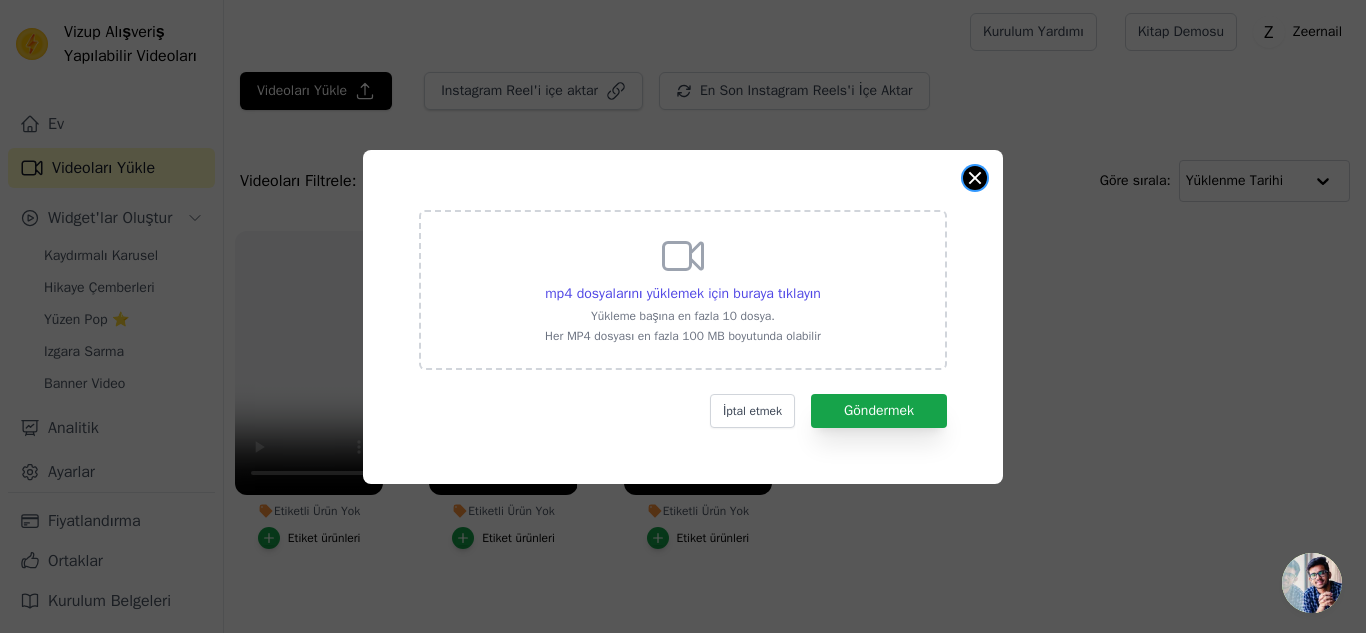 click at bounding box center [975, 178] 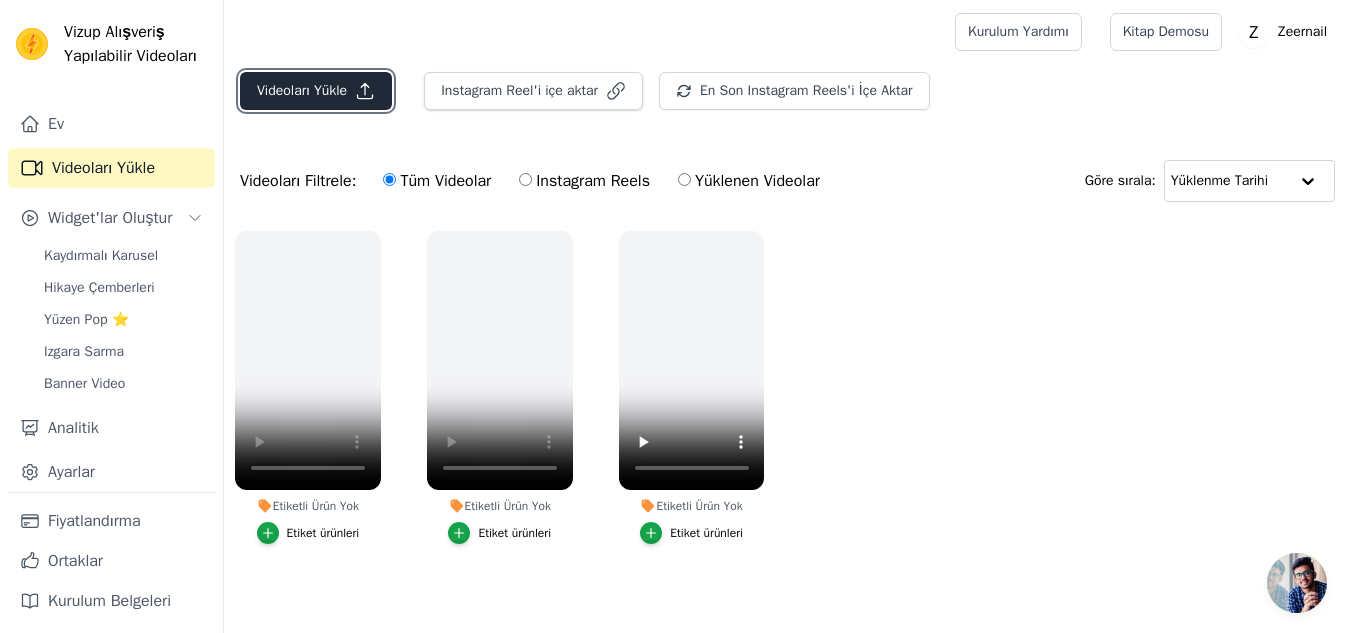 click on "Videoları Yükle" at bounding box center [302, 91] 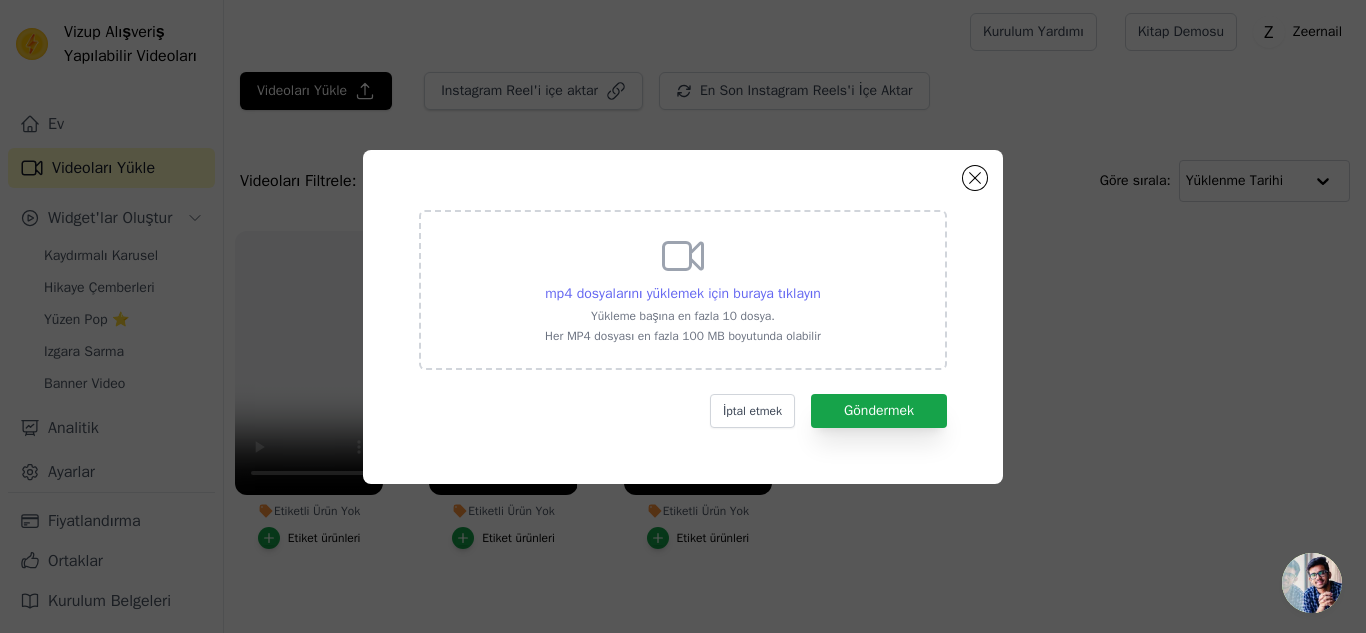 click on "mp4 dosyalarını yüklemek için buraya tıklayın" at bounding box center [683, 293] 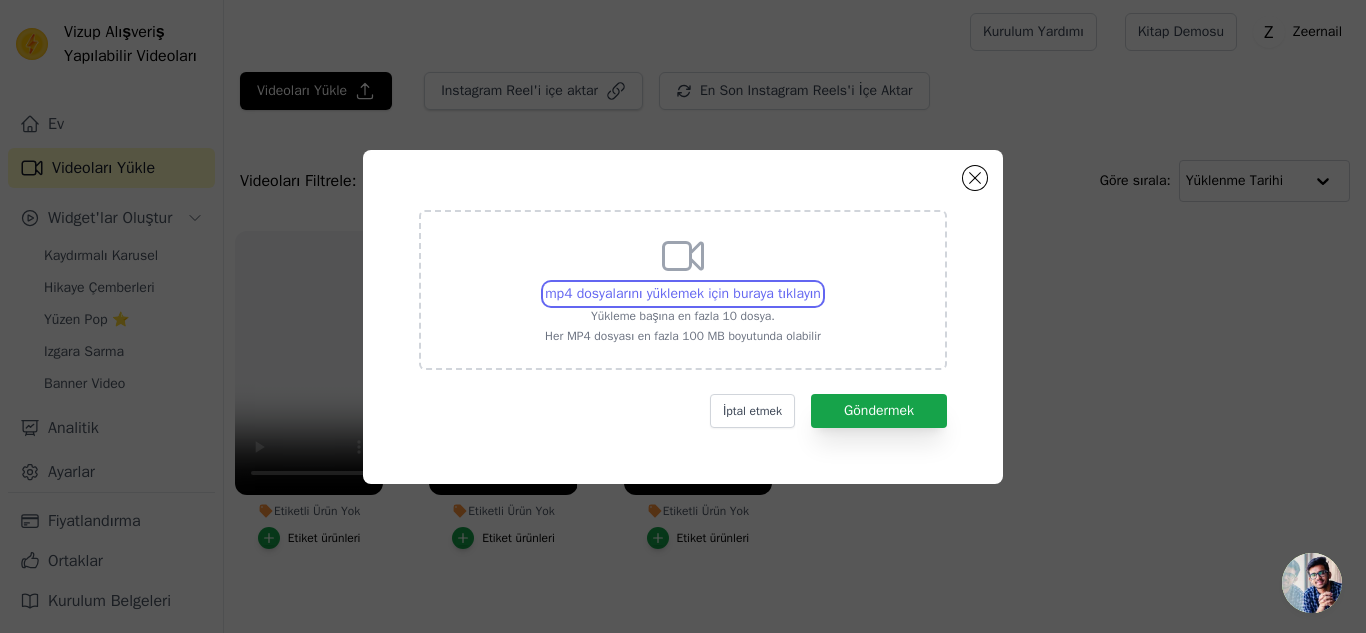 click on "mp4 dosyalarını yüklemek için buraya tıklayın     Yükleme başına en fazla 10 dosya.   Her MP4 dosyası en fazla 100 MB boyutunda olabilir" at bounding box center [820, 283] 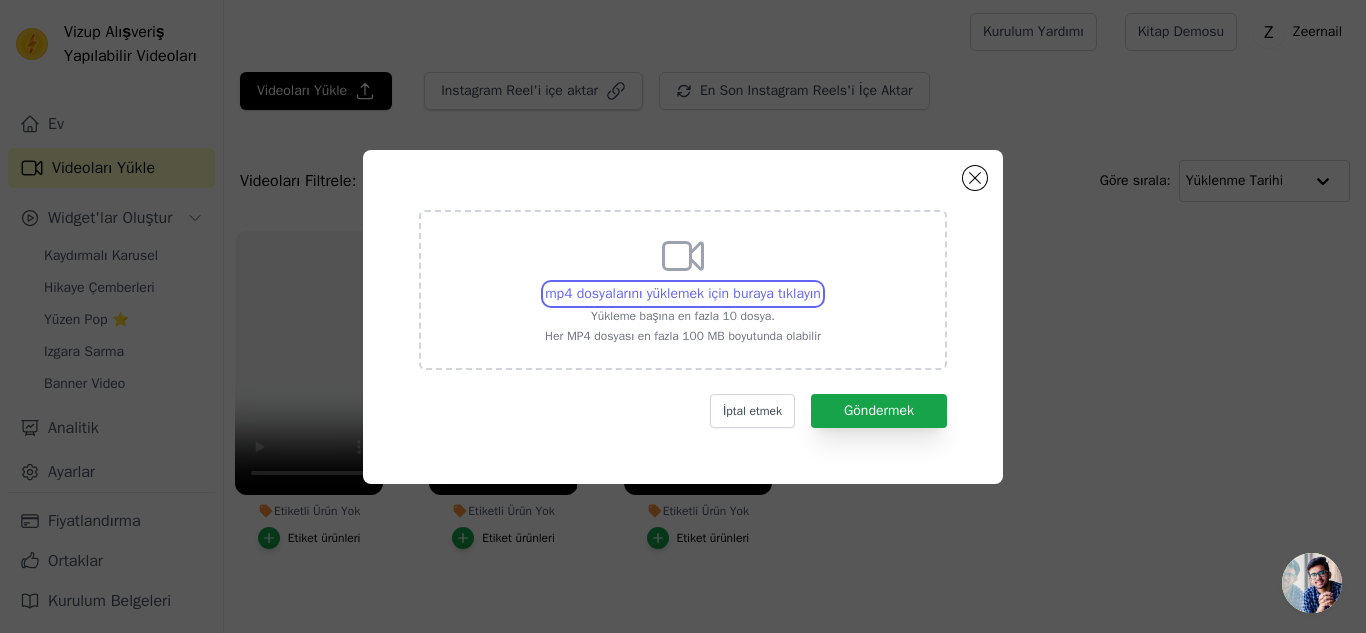 type on "[PATH]" 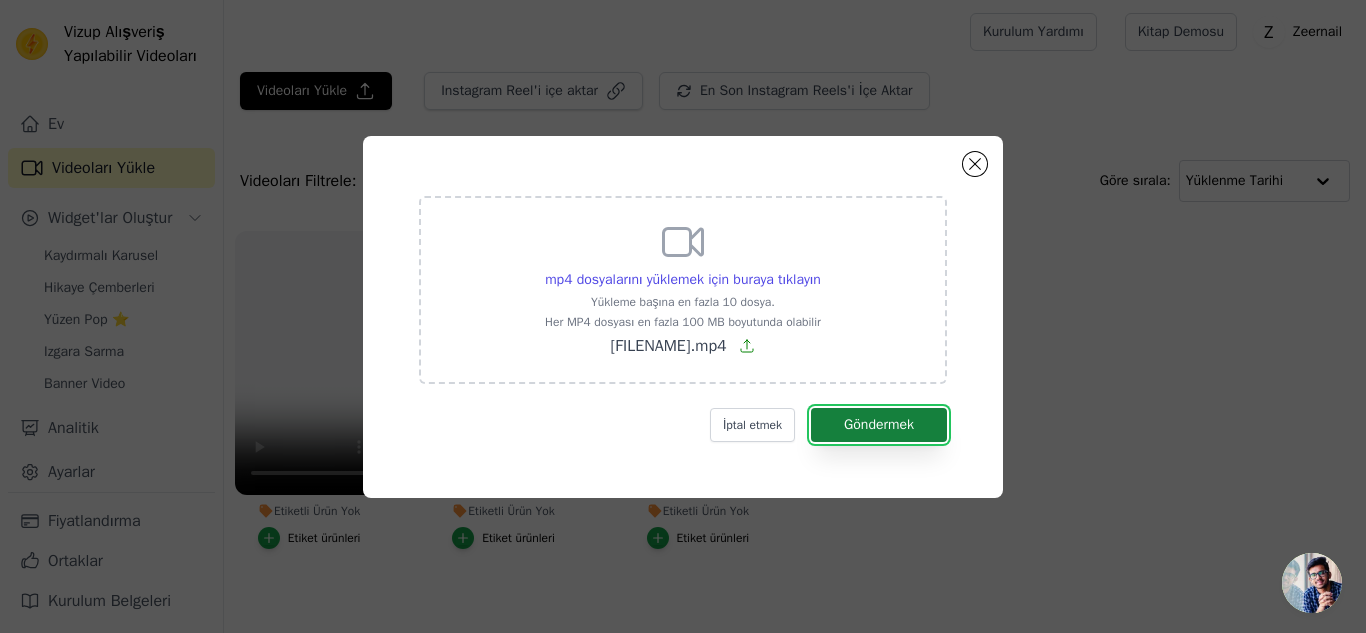 click on "Göndermek" at bounding box center (879, 424) 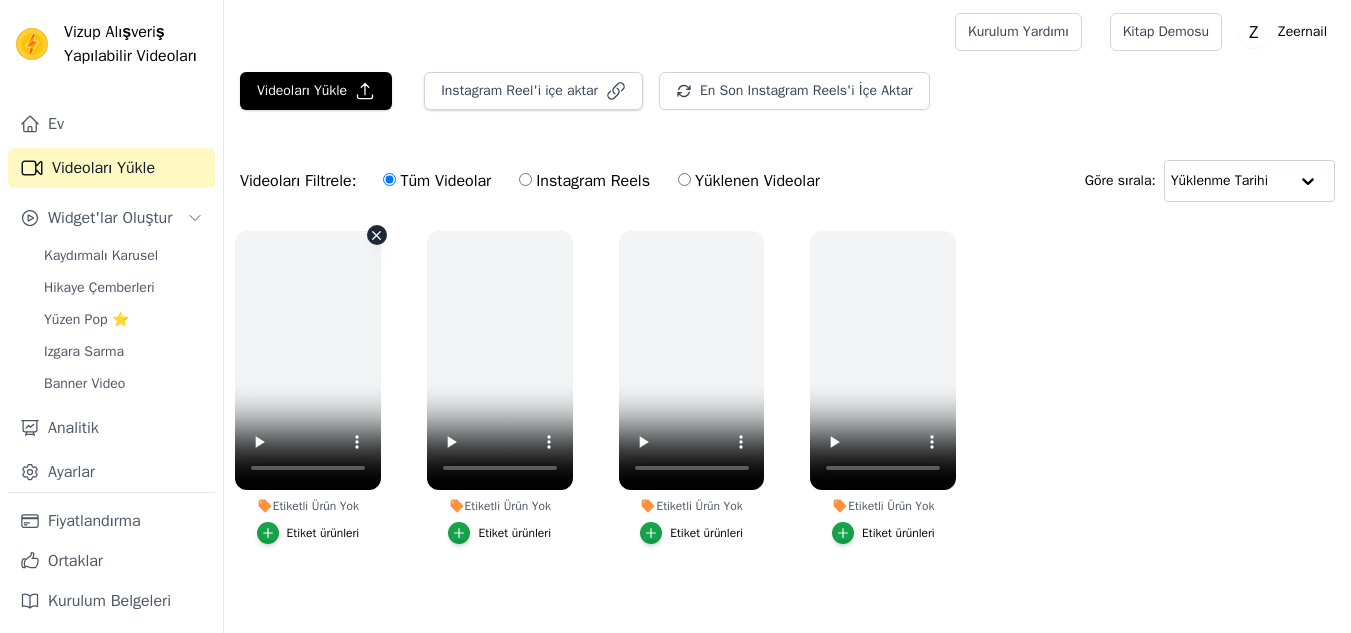 scroll, scrollTop: 0, scrollLeft: 0, axis: both 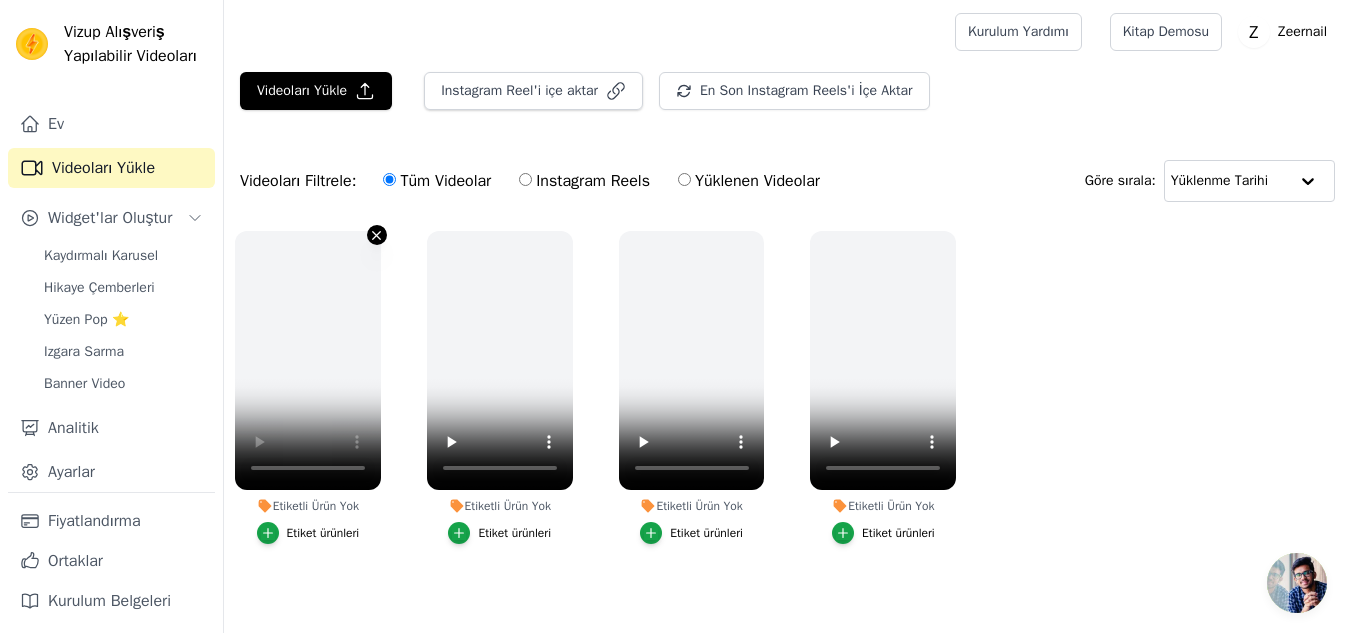 click 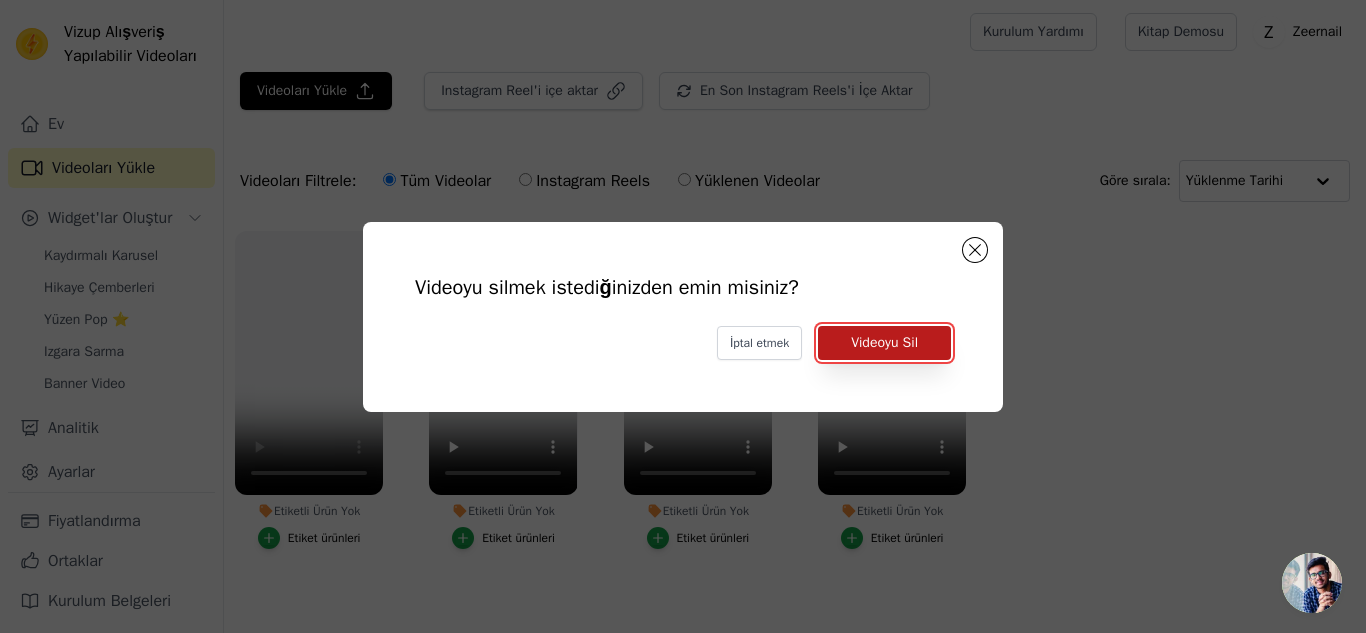 click on "Videoyu Sil" at bounding box center [884, 342] 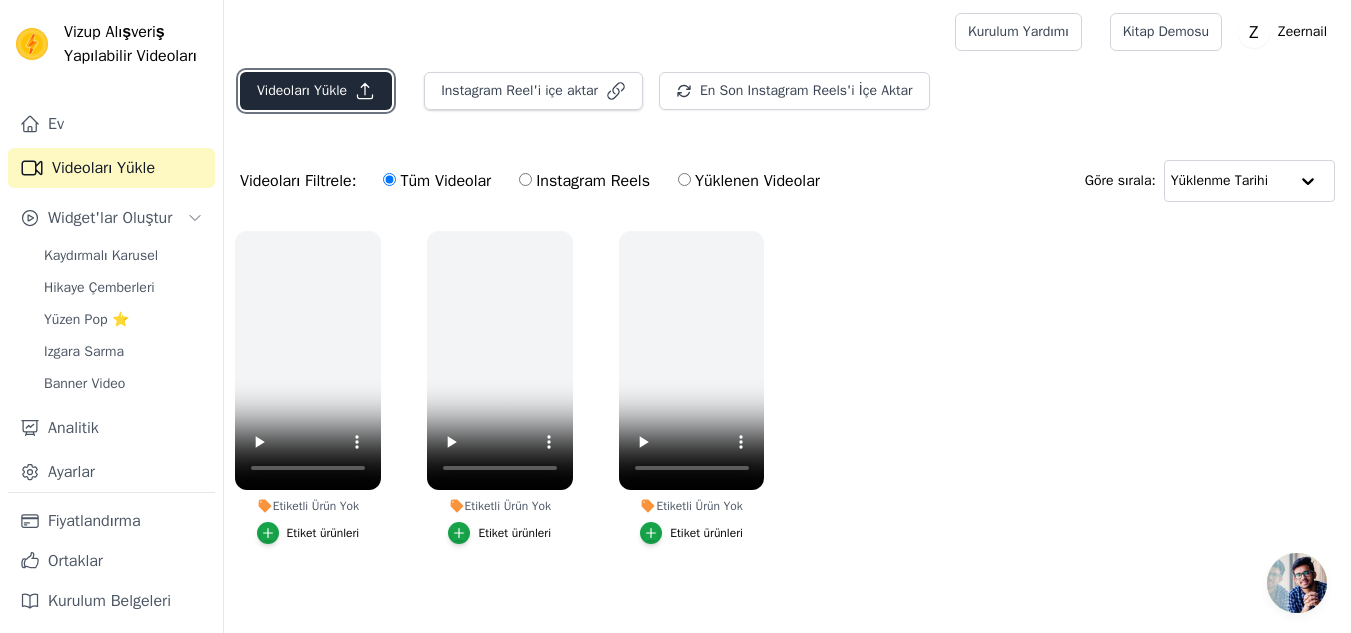 click on "Videoları Yükle" at bounding box center (302, 90) 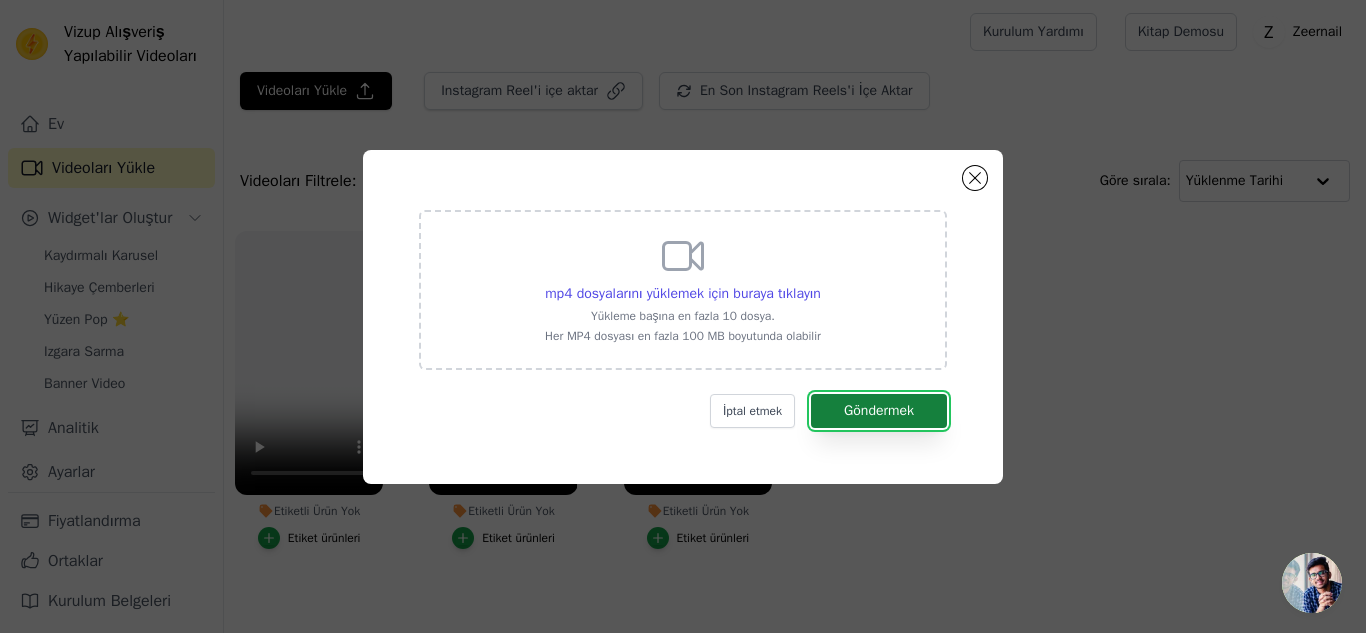 click on "Göndermek" at bounding box center (879, 410) 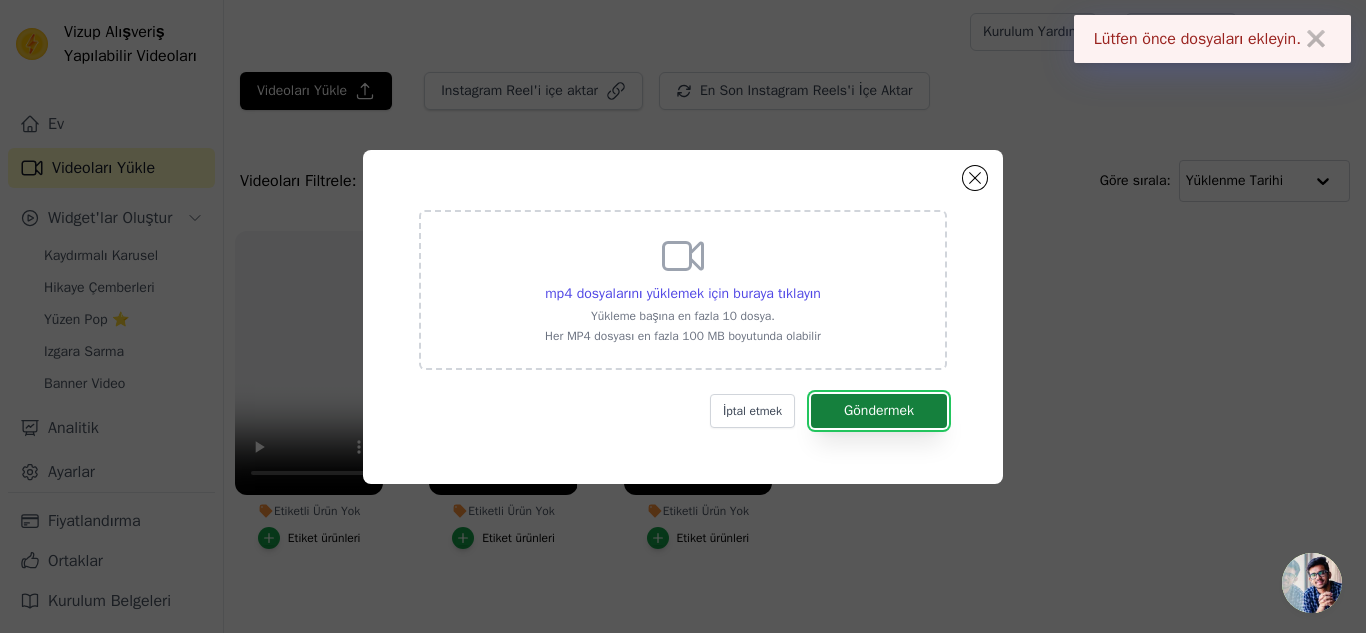 click on "Göndermek" at bounding box center (879, 410) 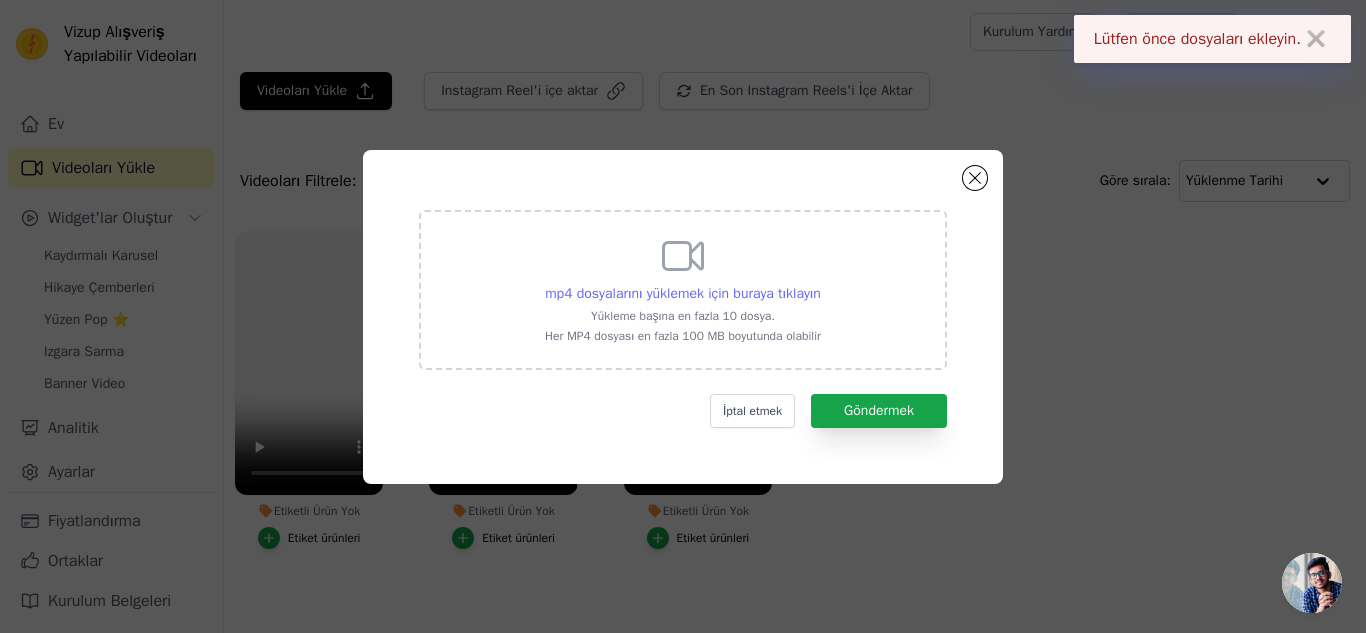 click on "mp4 dosyalarını yüklemek için buraya tıklayın" at bounding box center (683, 293) 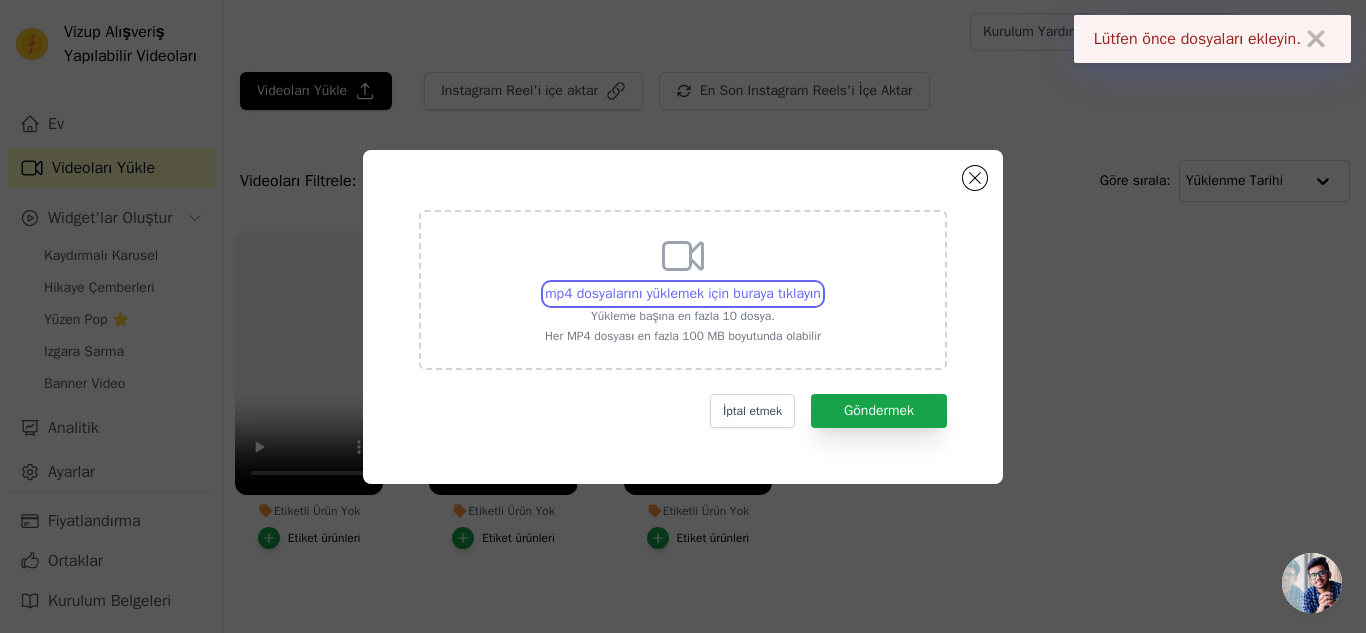 click on "mp4 dosyalarını yüklemek için buraya tıklayın     Yükleme başına en fazla 10 dosya.   Her MP4 dosyası en fazla 100 MB boyutunda olabilir" at bounding box center (820, 283) 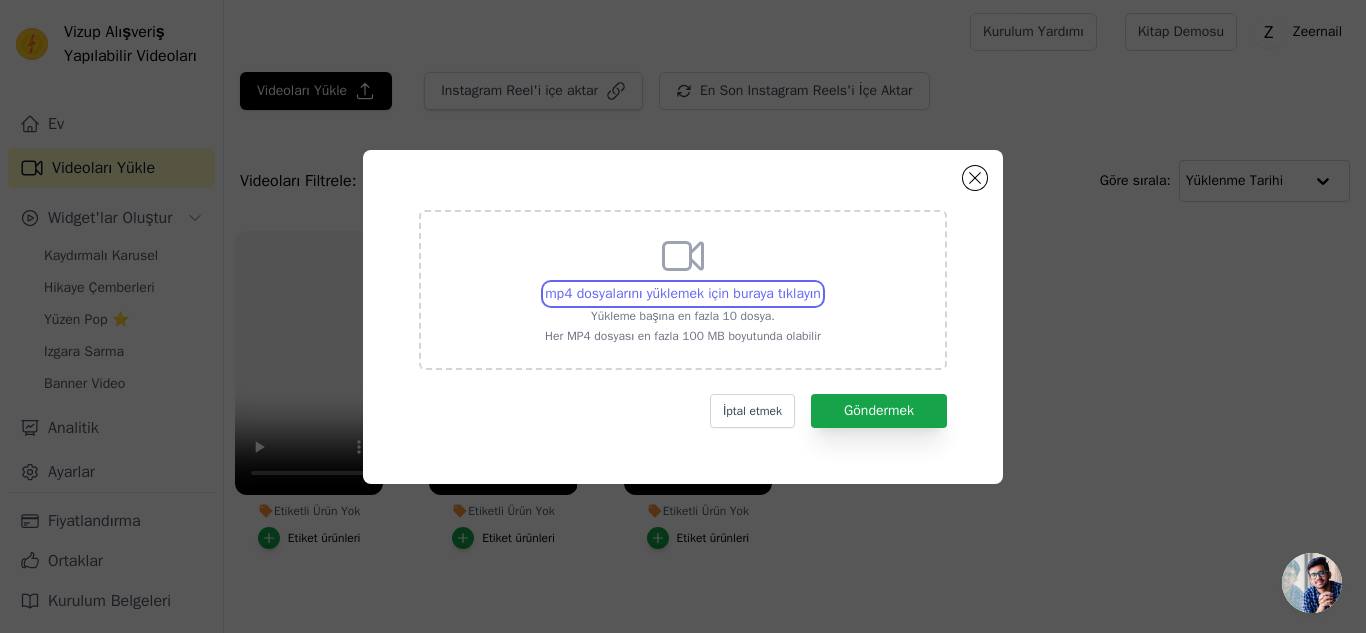 type on "C:\fakepath\vizup-gif-bc8c49ef.mp4" 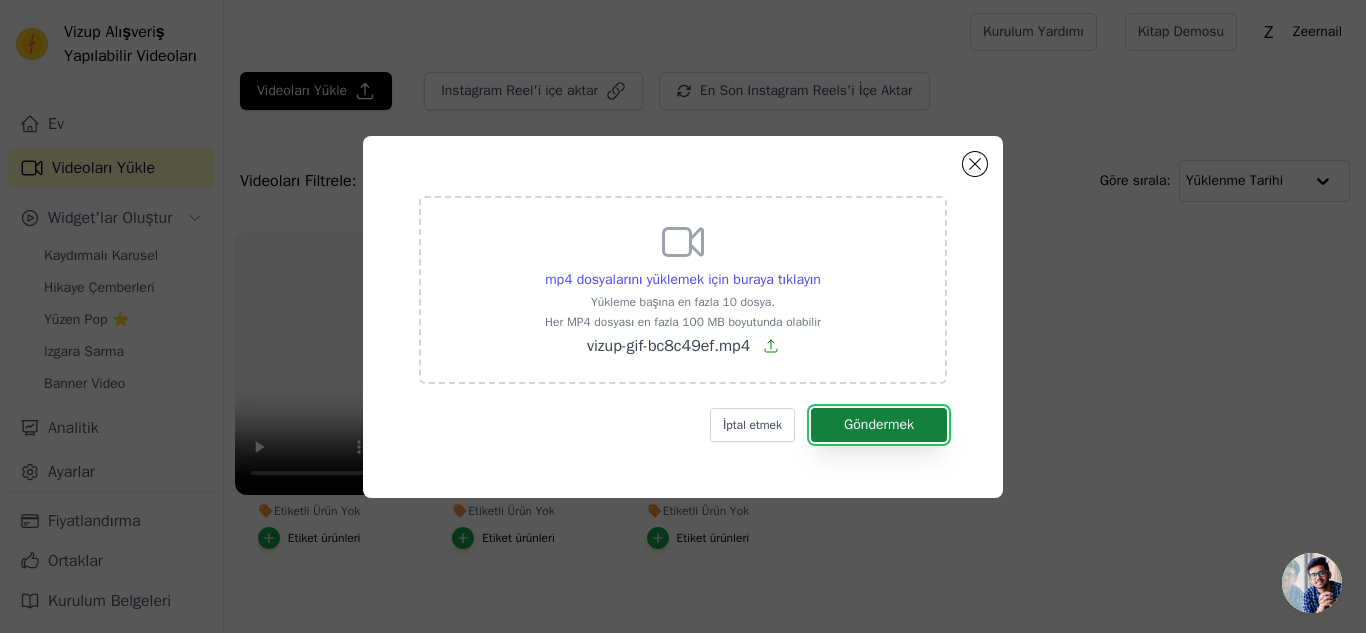 click on "Göndermek" at bounding box center (879, 424) 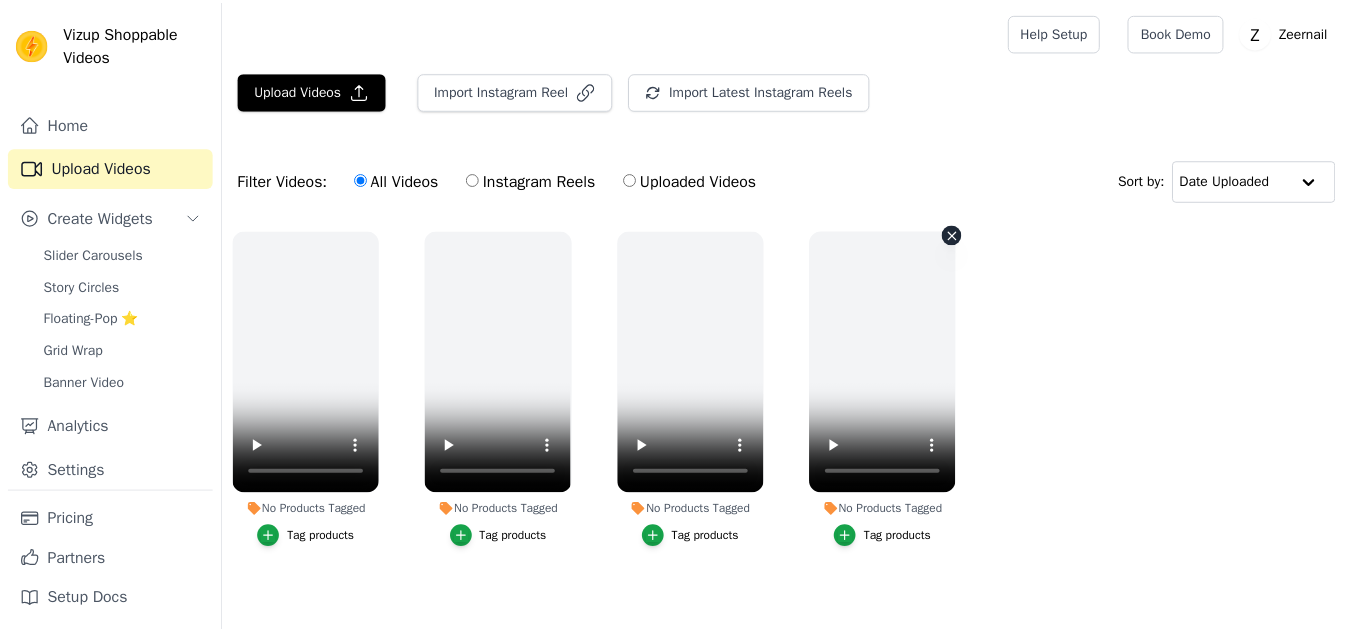 scroll, scrollTop: 0, scrollLeft: 0, axis: both 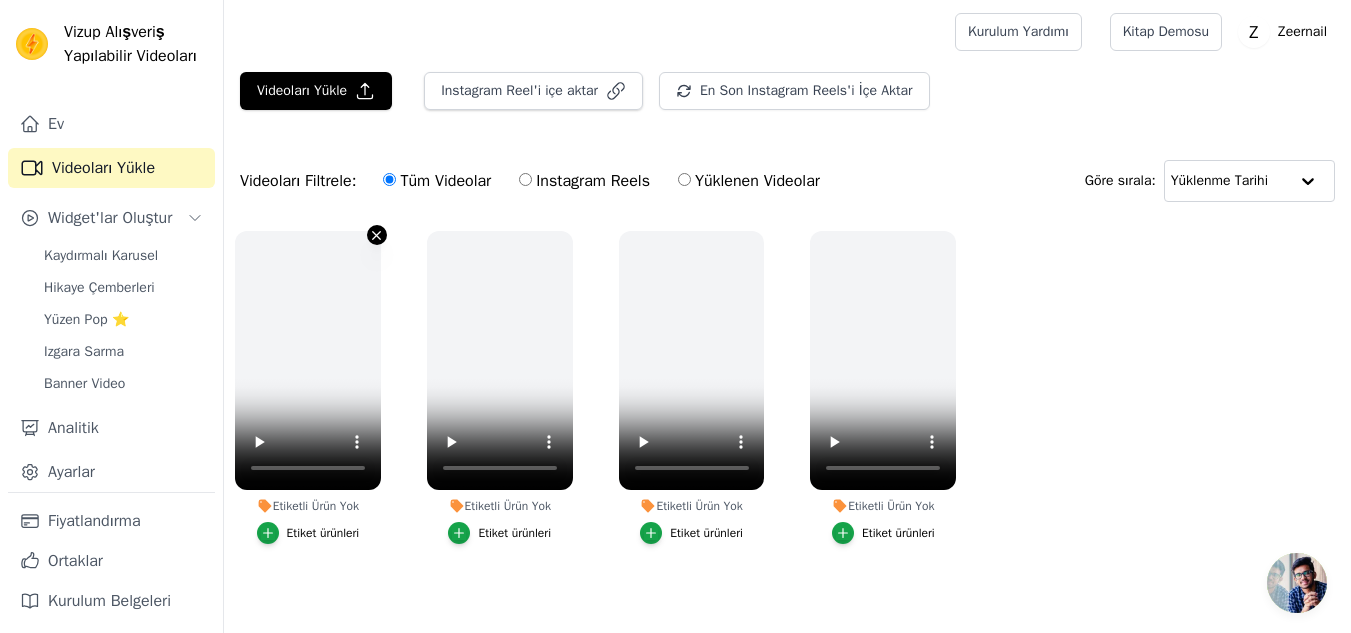 click 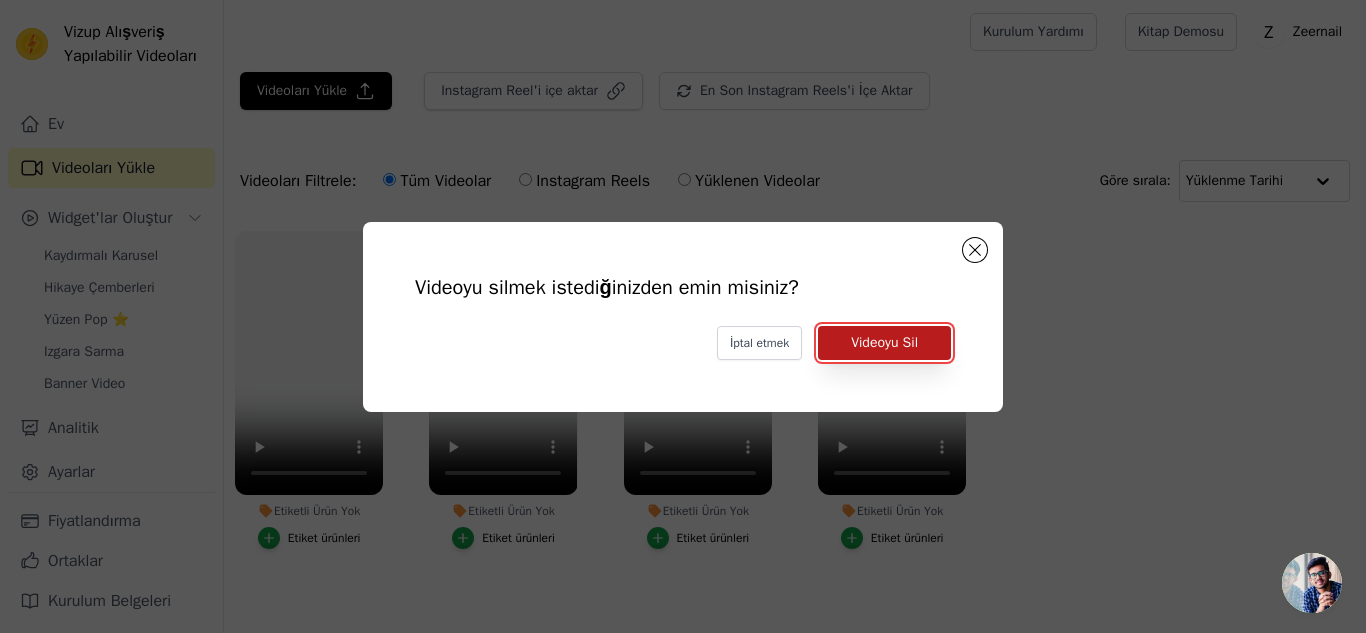 click on "Videoyu Sil" at bounding box center (884, 342) 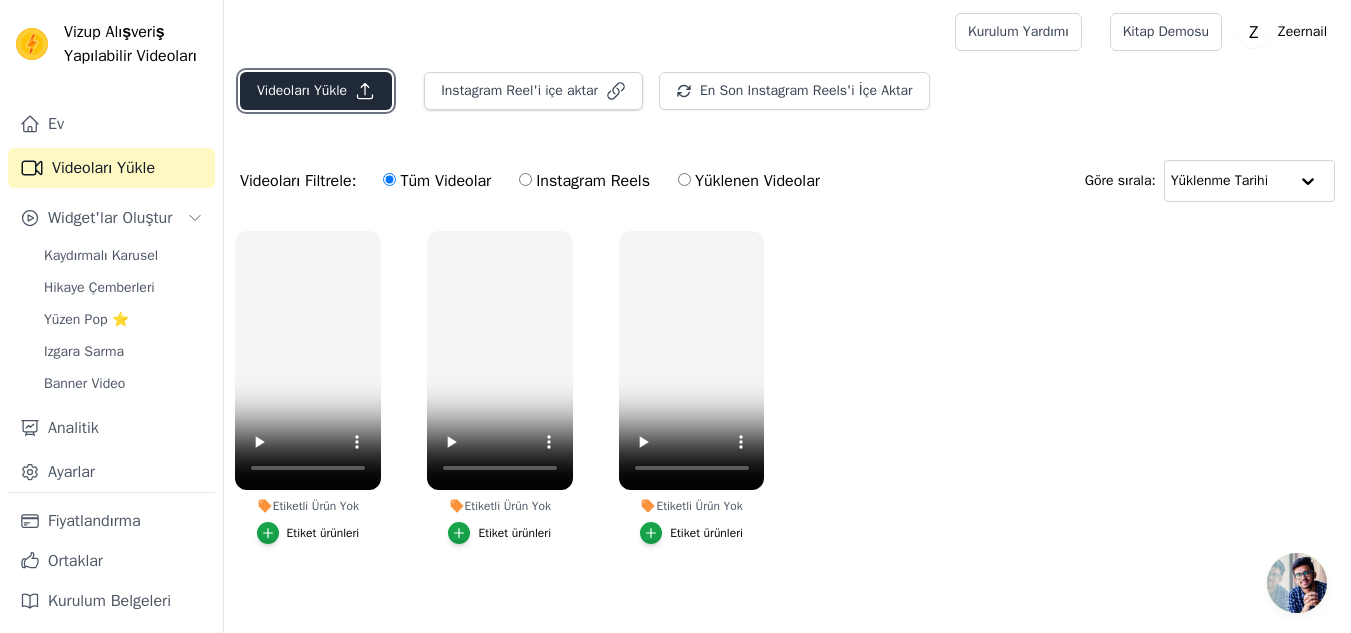 click on "Videoları Yükle" at bounding box center (316, 91) 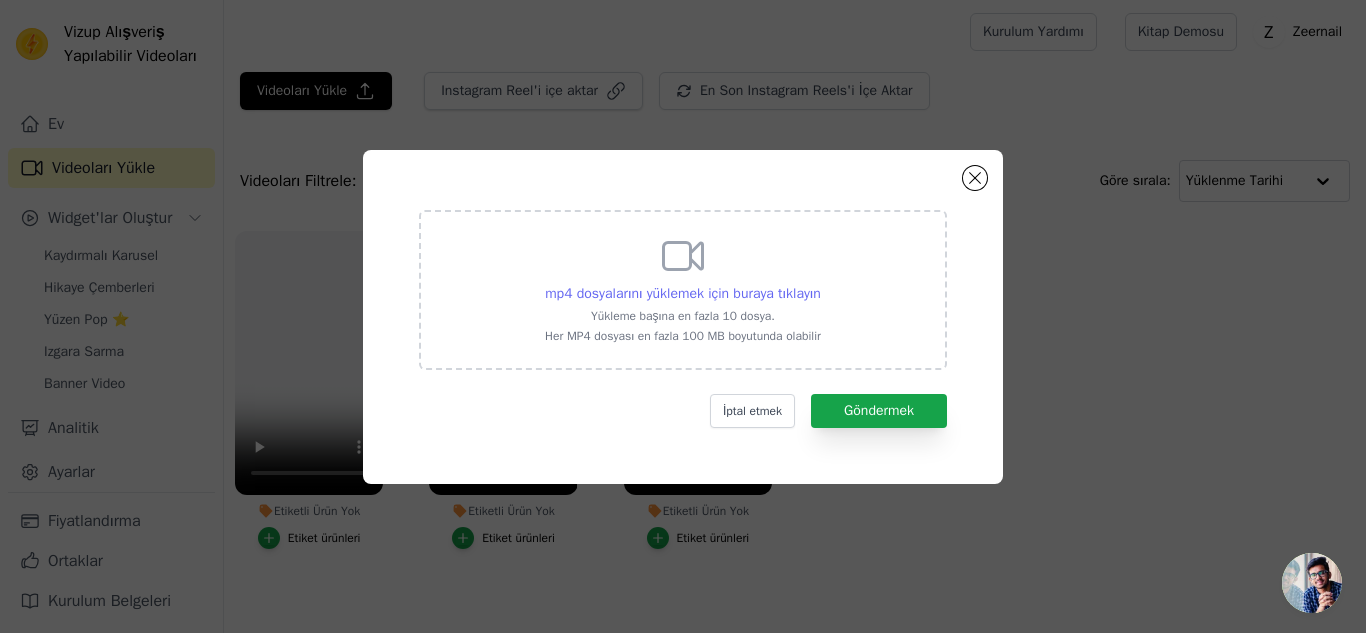 click on "mp4 dosyalarını yüklemek için buraya tıklayın" at bounding box center (683, 293) 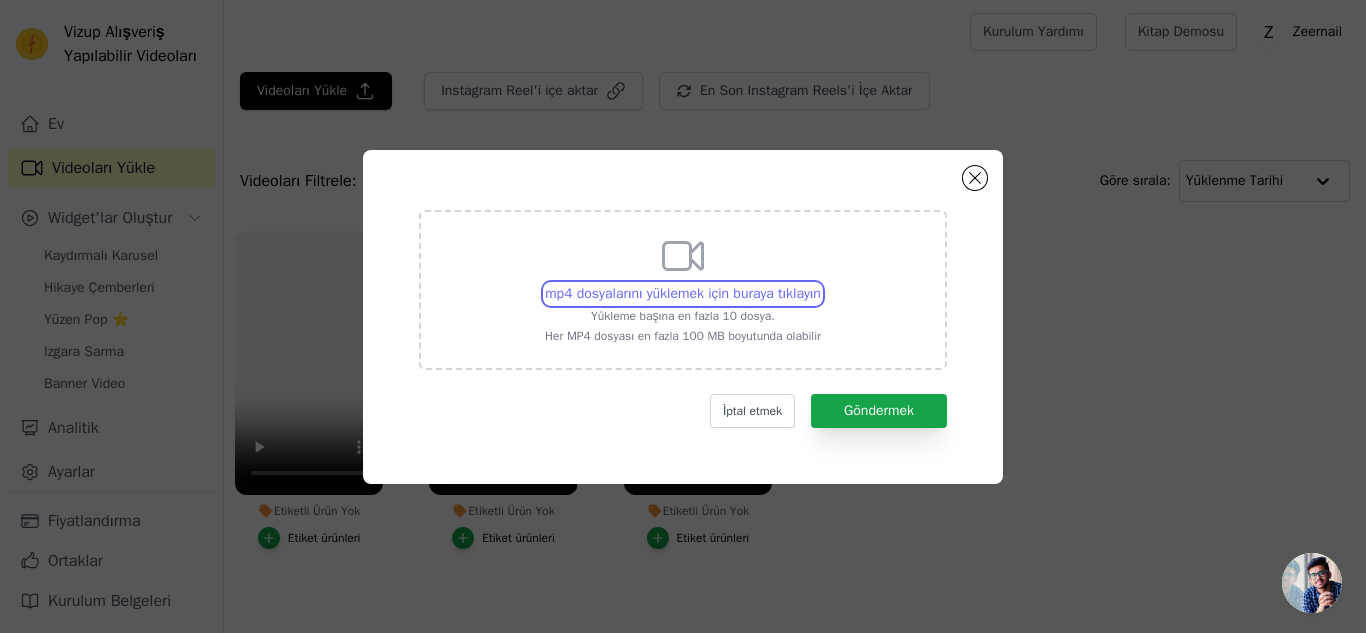 click on "mp4 dosyalarını yüklemek için buraya tıklayın     Yükleme başına en fazla 10 dosya.   Her MP4 dosyası en fazla 100 MB boyutunda olabilir" at bounding box center [820, 283] 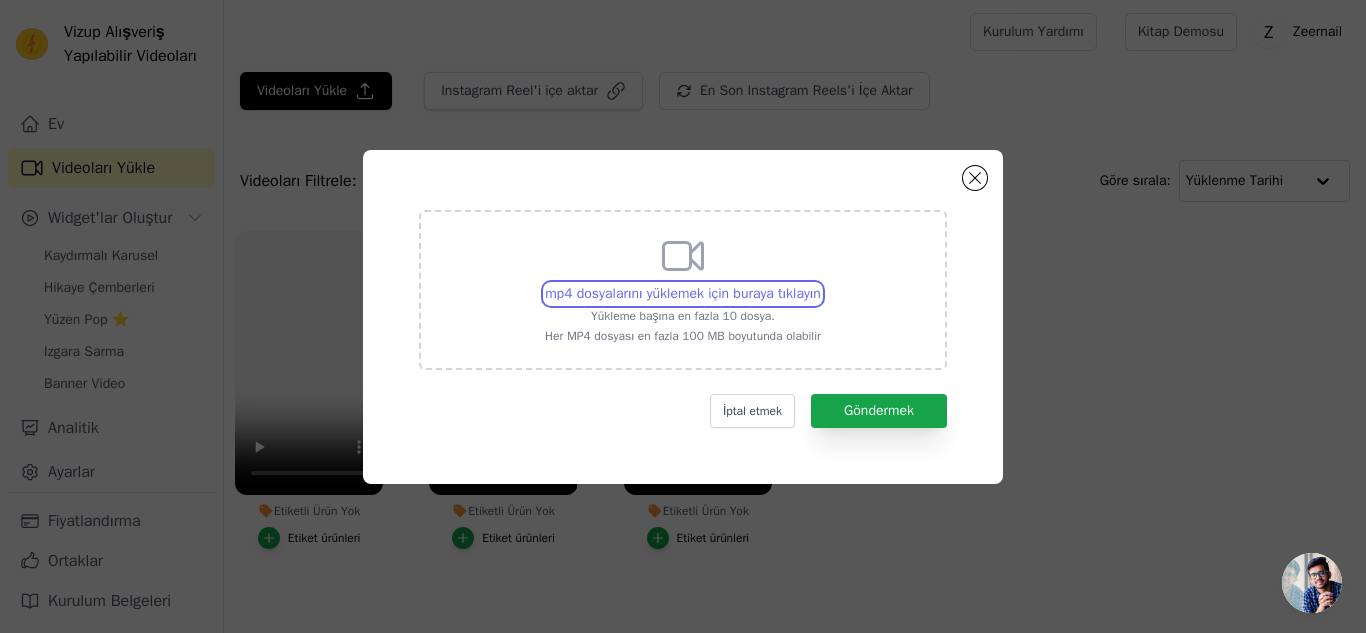 type on "C:\fakepath\0708 (1).mp4" 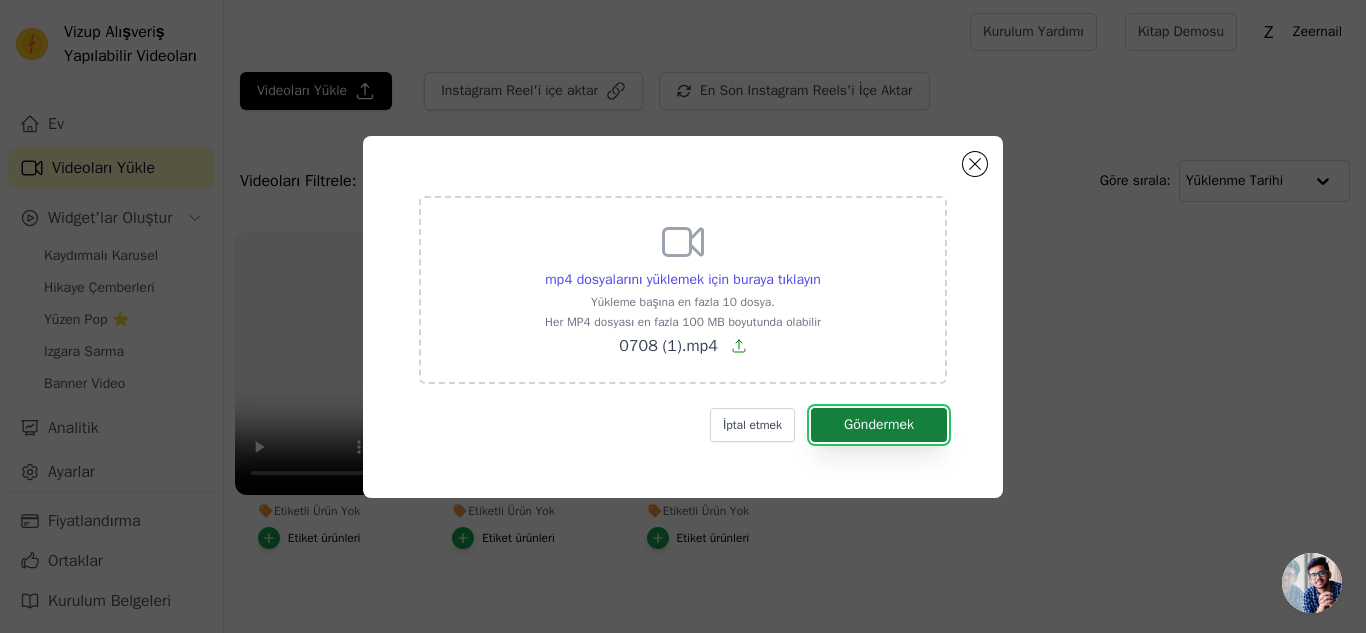 click on "Göndermek" at bounding box center [879, 424] 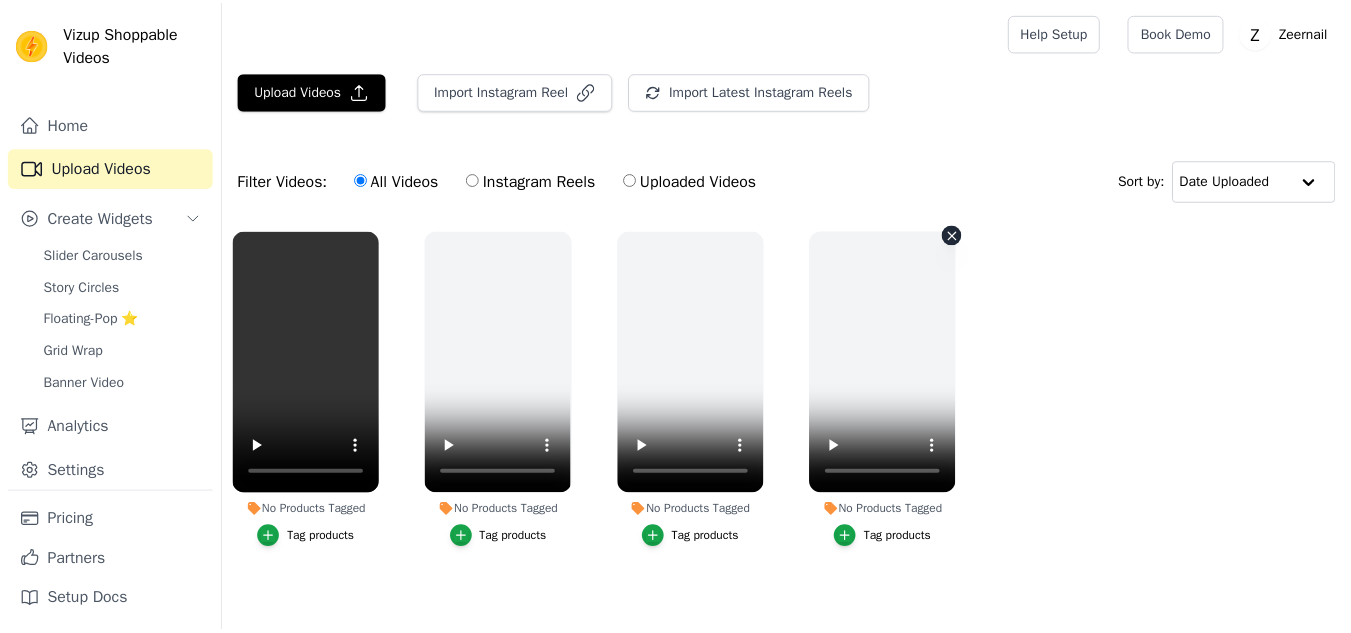 scroll, scrollTop: 0, scrollLeft: 0, axis: both 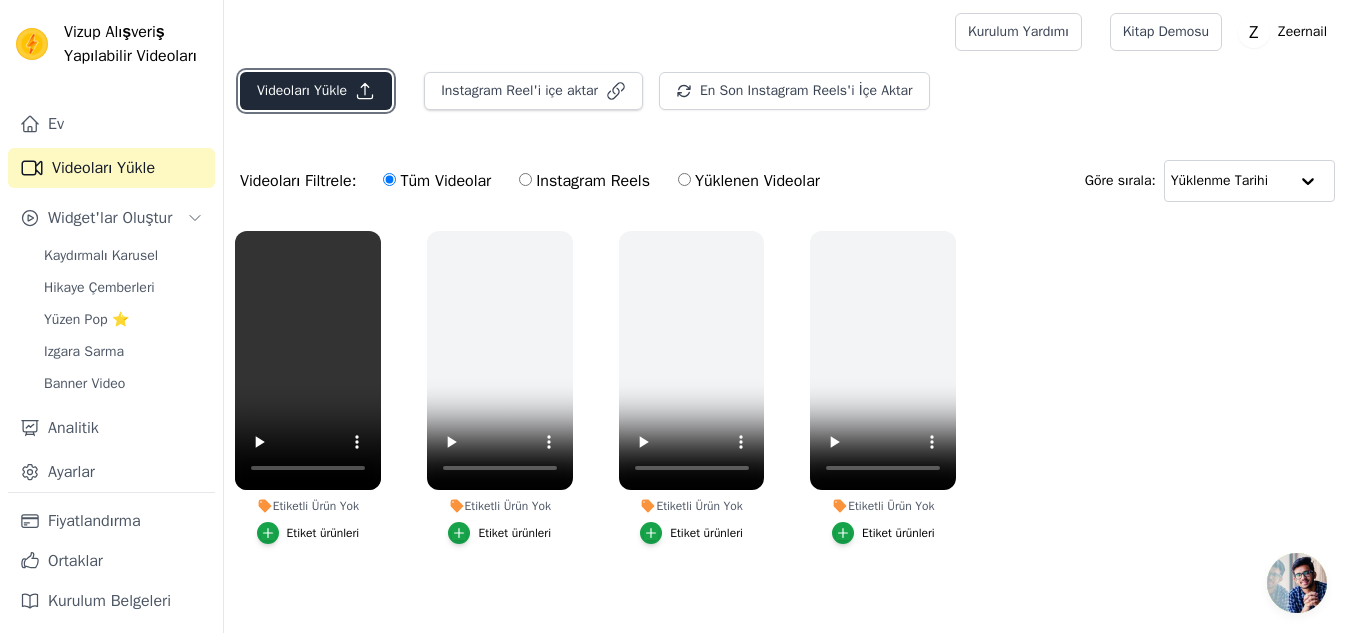 click on "Videoları Yükle" at bounding box center (316, 91) 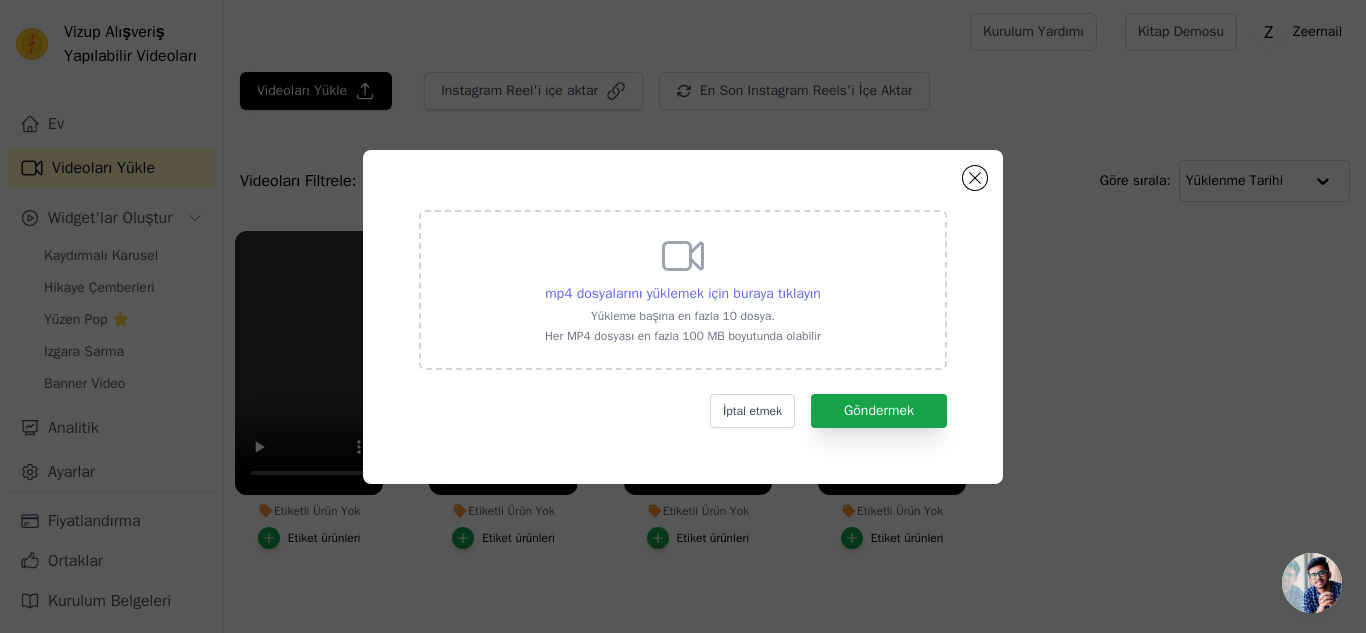 click on "mp4 dosyalarını yüklemek için buraya tıklayın" at bounding box center (683, 293) 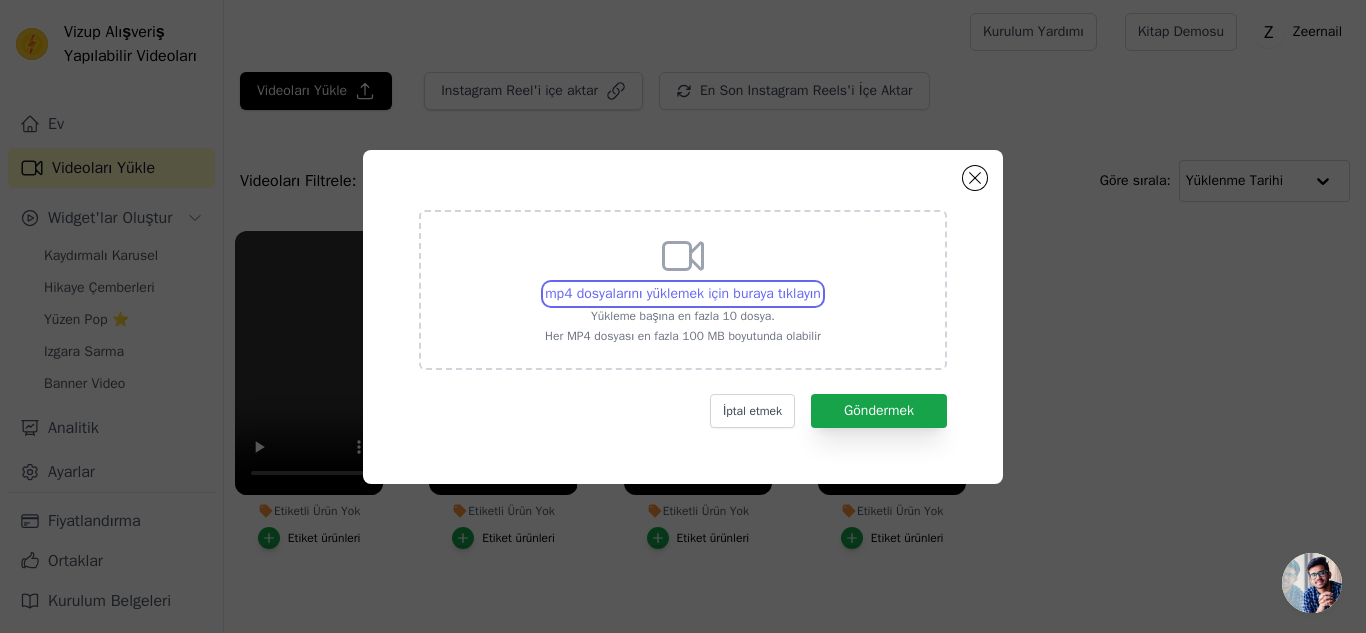 click on "mp4 dosyalarını yüklemek için buraya tıklayın     Yükleme başına en fazla 10 dosya.   Her MP4 dosyası en fazla 100 MB boyutunda olabilir" at bounding box center (820, 283) 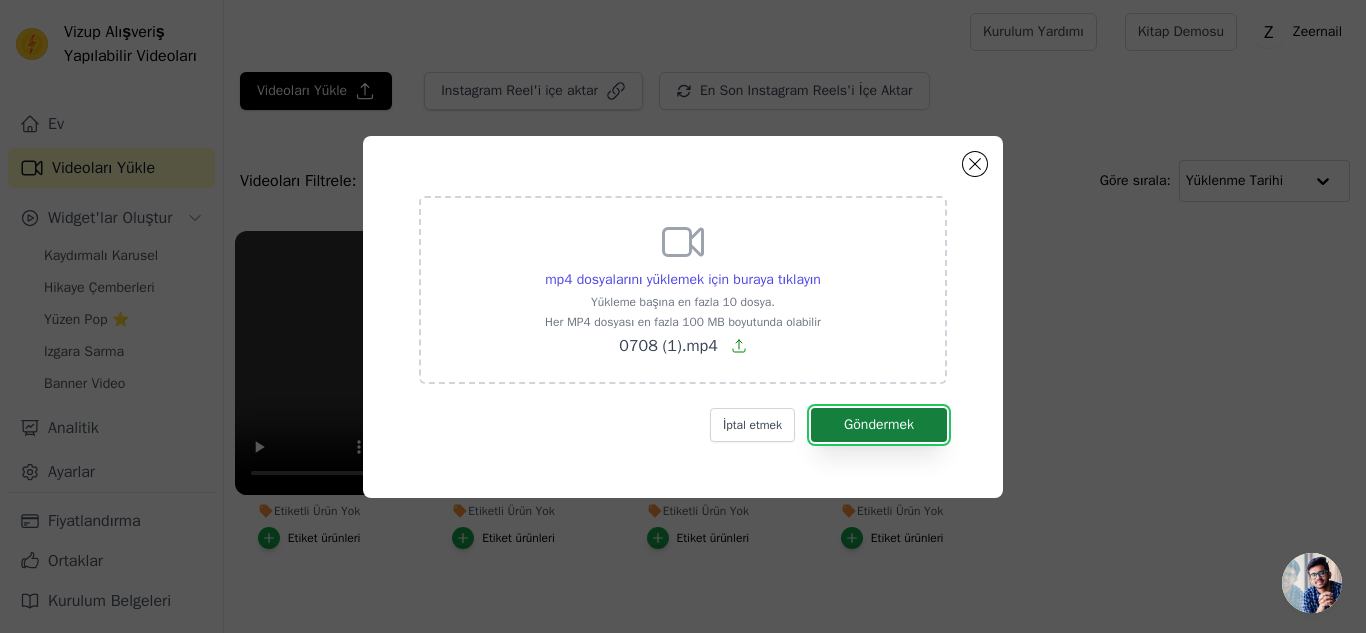 click on "Göndermek" at bounding box center (879, 424) 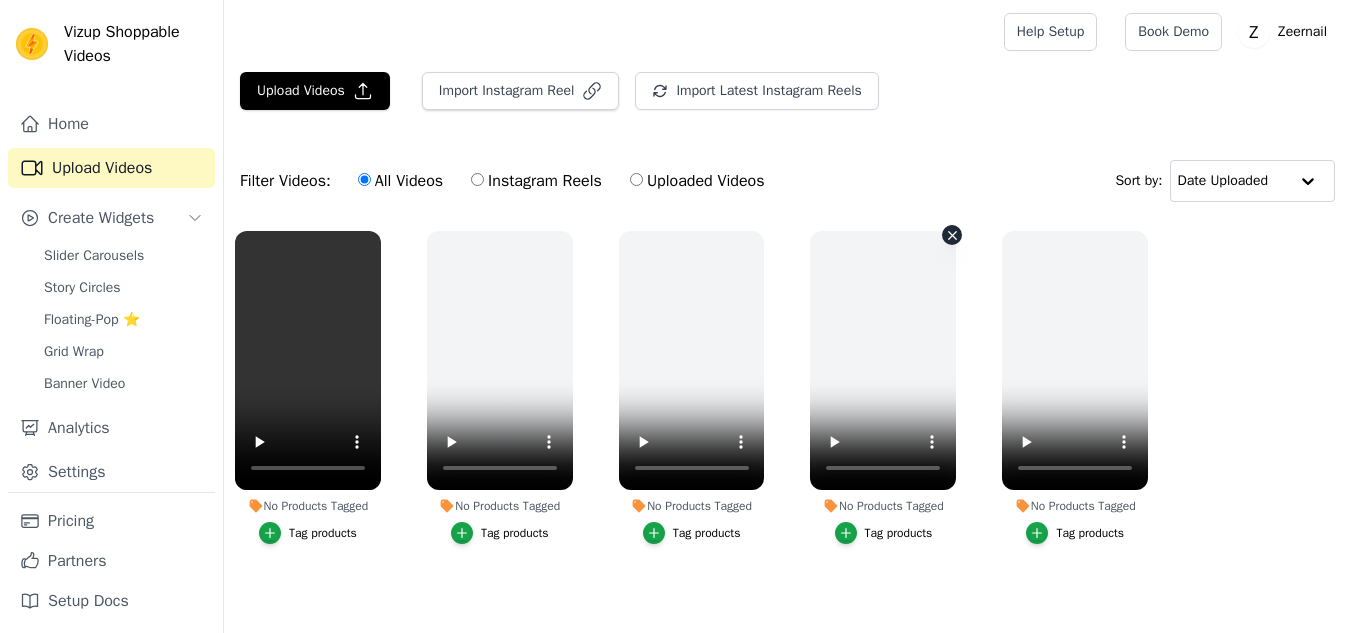 scroll, scrollTop: 0, scrollLeft: 0, axis: both 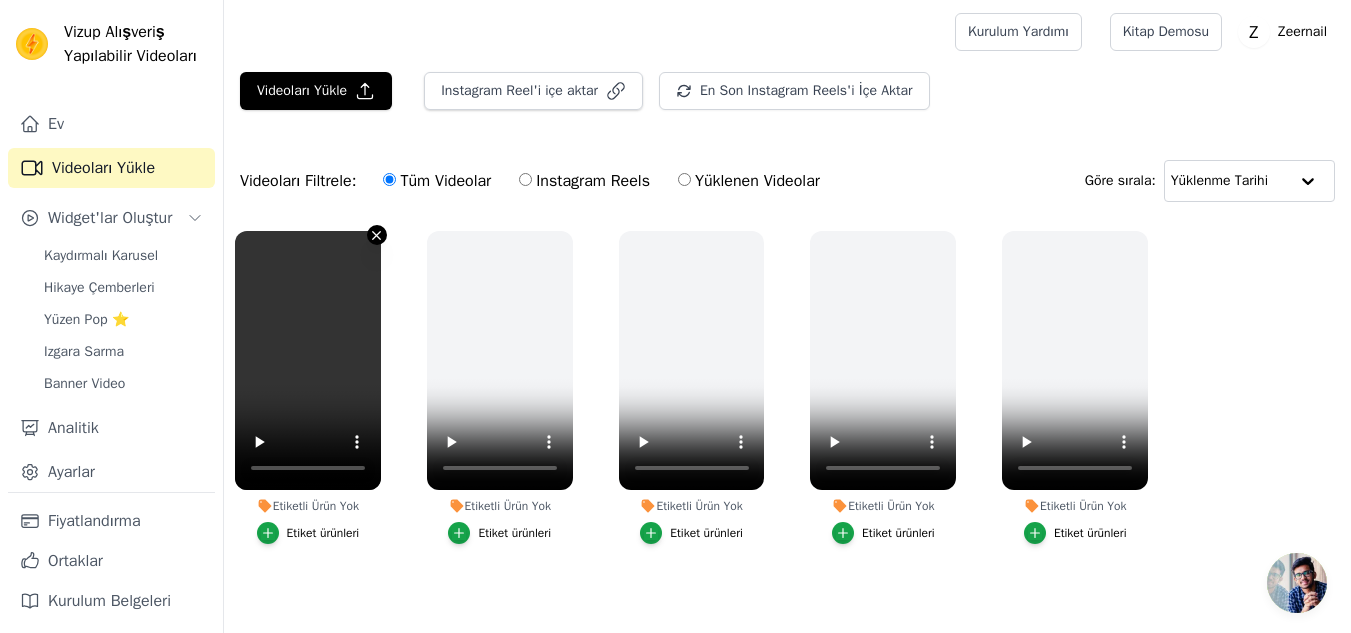 click on "Etiketli Ürün Yok       Etiket ürünleri" at bounding box center [377, 235] 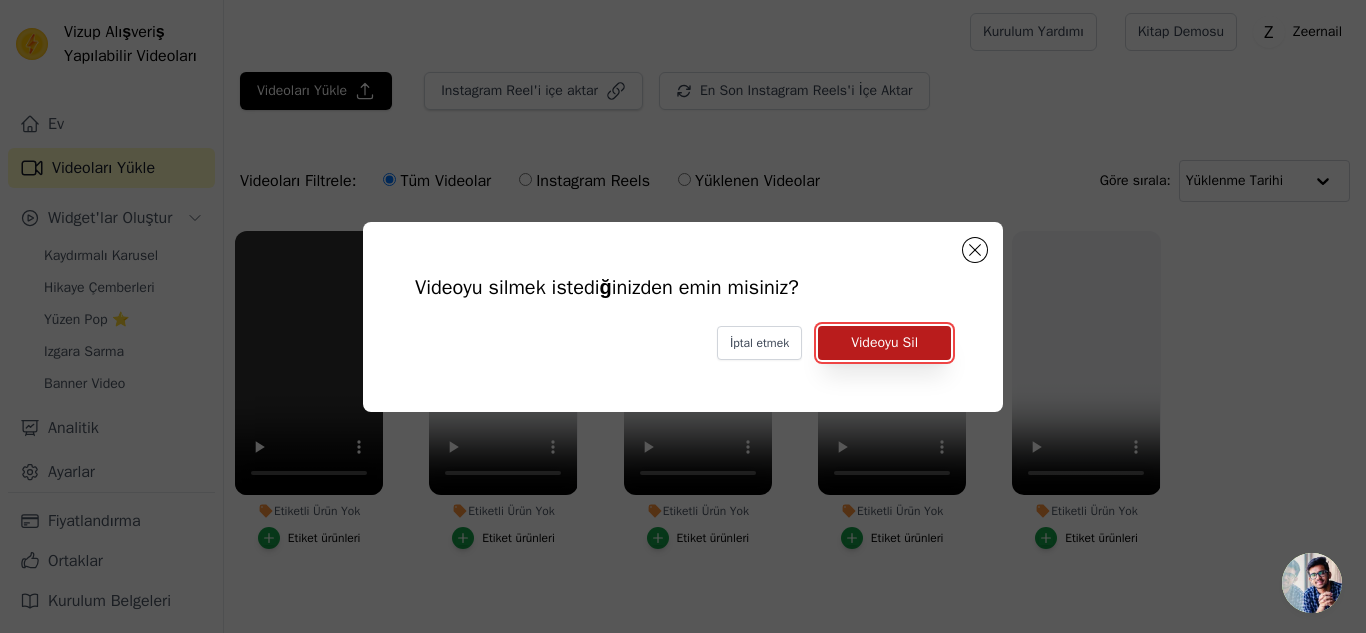 click on "Videoyu Sil" at bounding box center [884, 342] 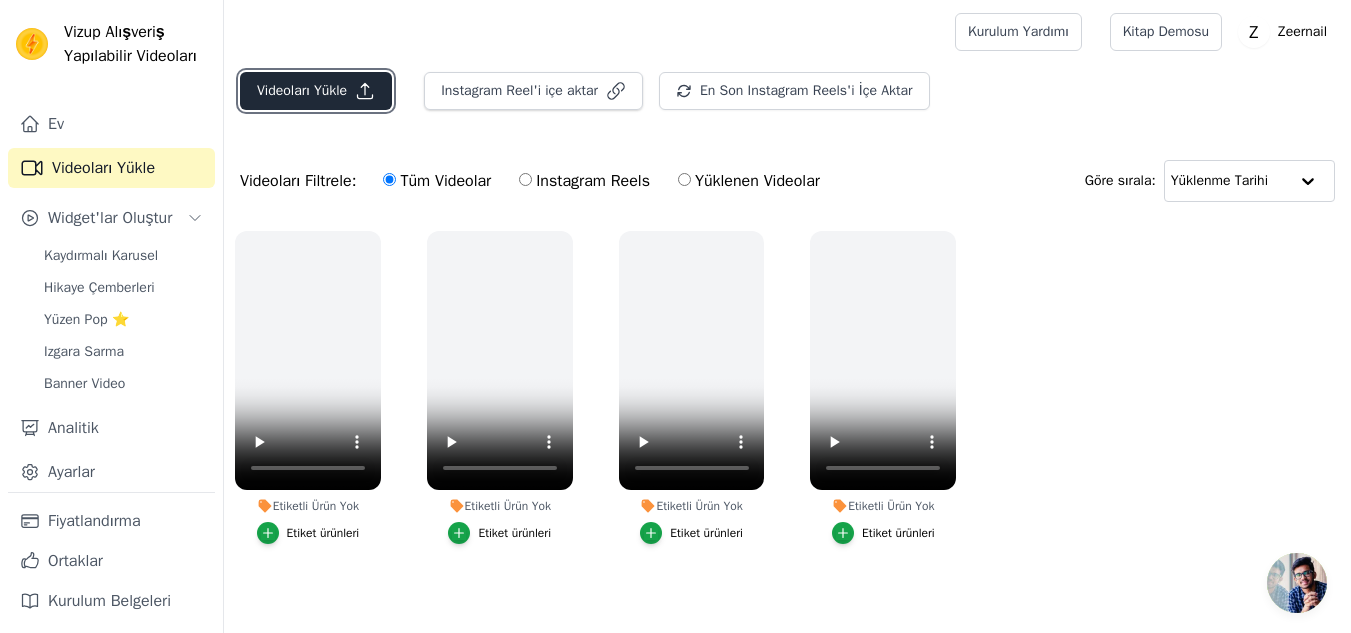 click on "Videoları Yükle" at bounding box center (302, 90) 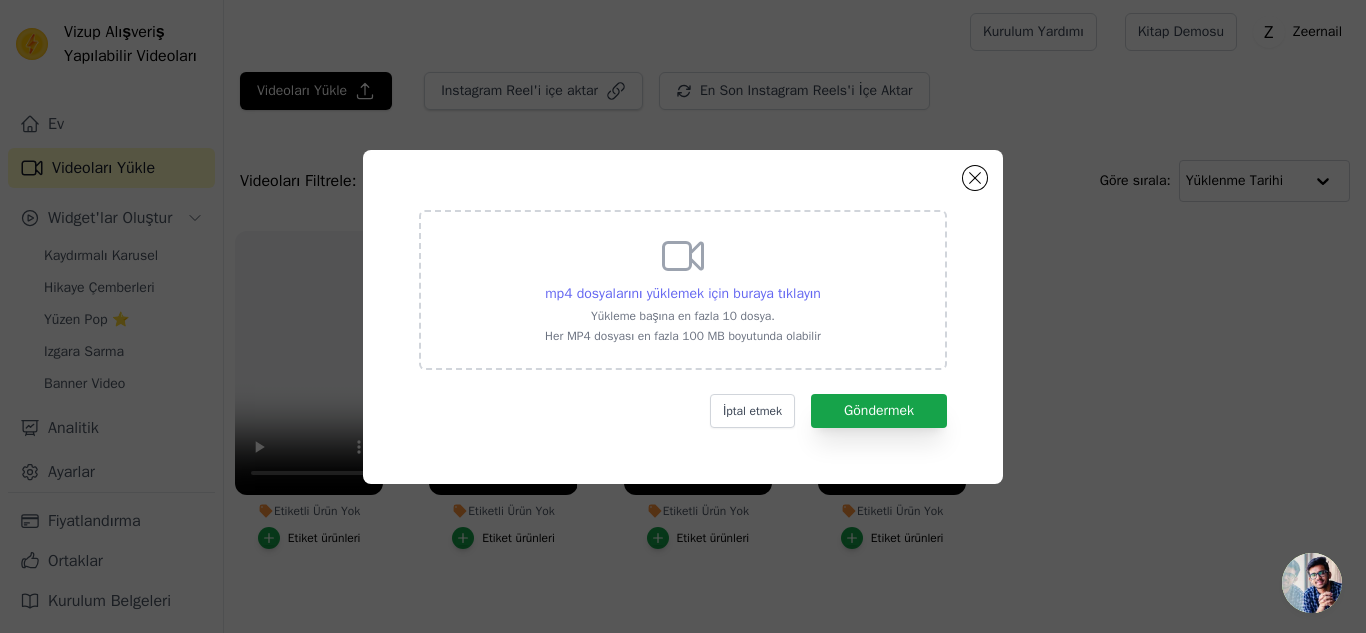 click on "mp4 dosyalarını yüklemek için buraya tıklayın" at bounding box center (683, 293) 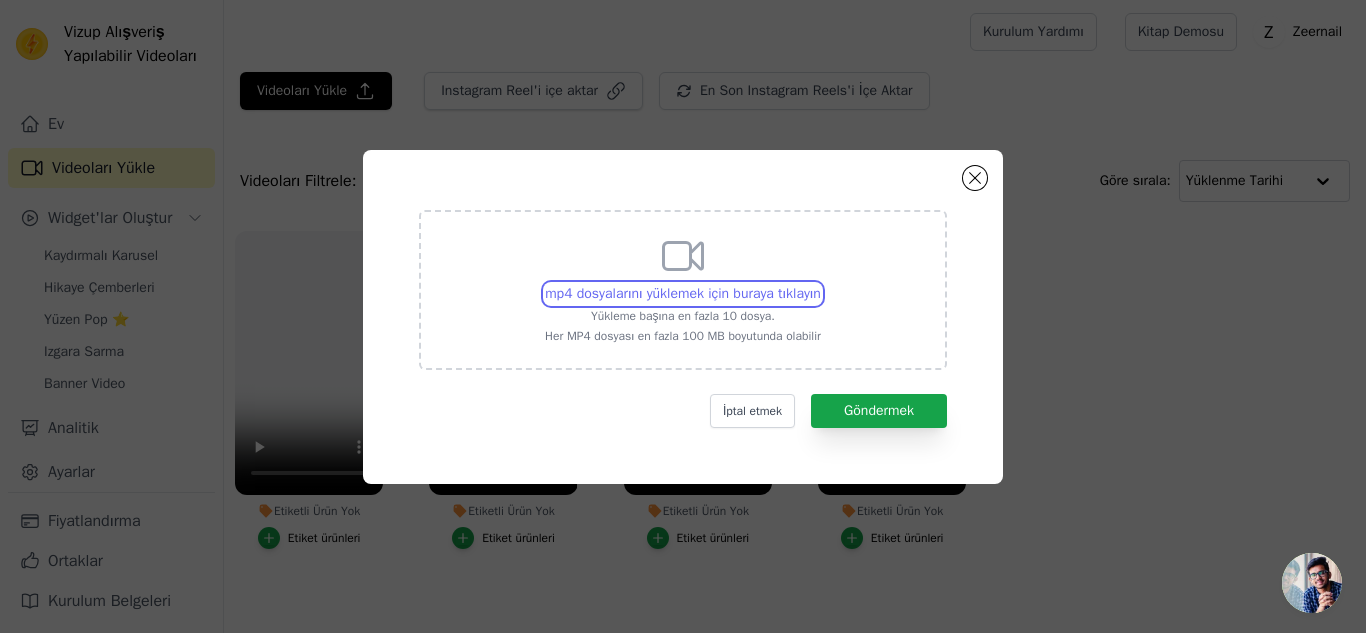 click on "mp4 dosyalarını yüklemek için buraya tıklayın     Yükleme başına en fazla 10 dosya.   Her MP4 dosyası en fazla 100 MB boyutunda olabilir" at bounding box center (820, 283) 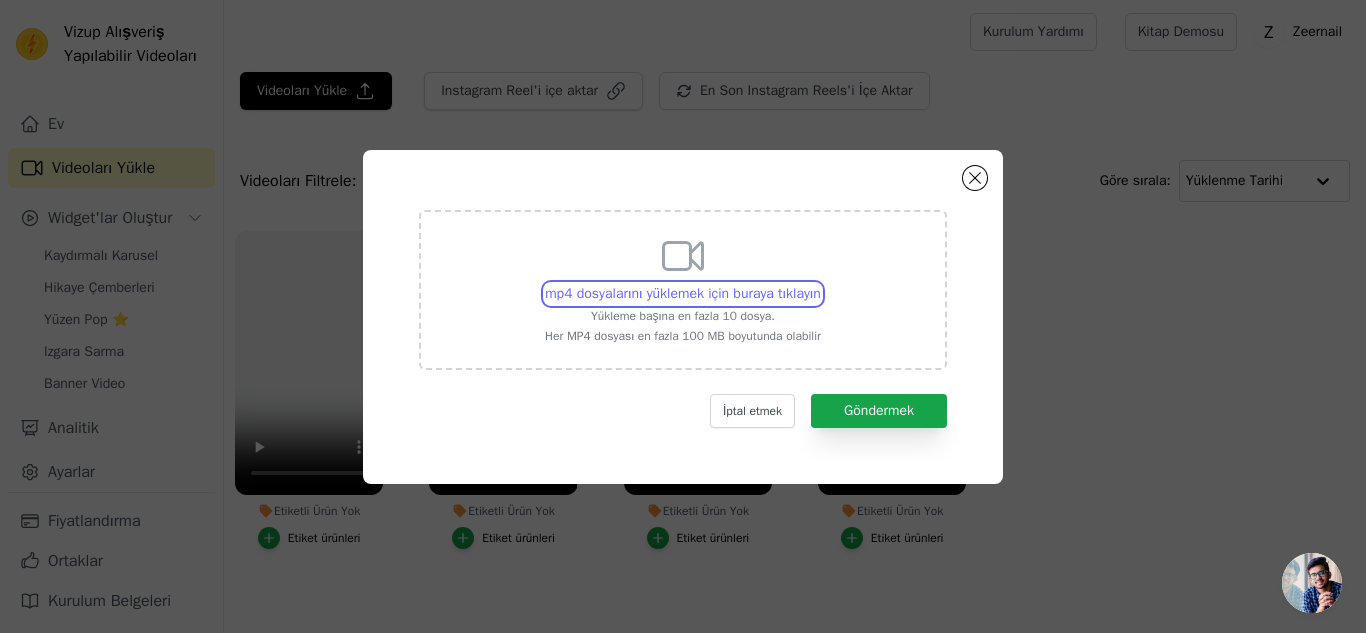 type on "C:\fakepath\vizup-gif-acd929cf.mp4" 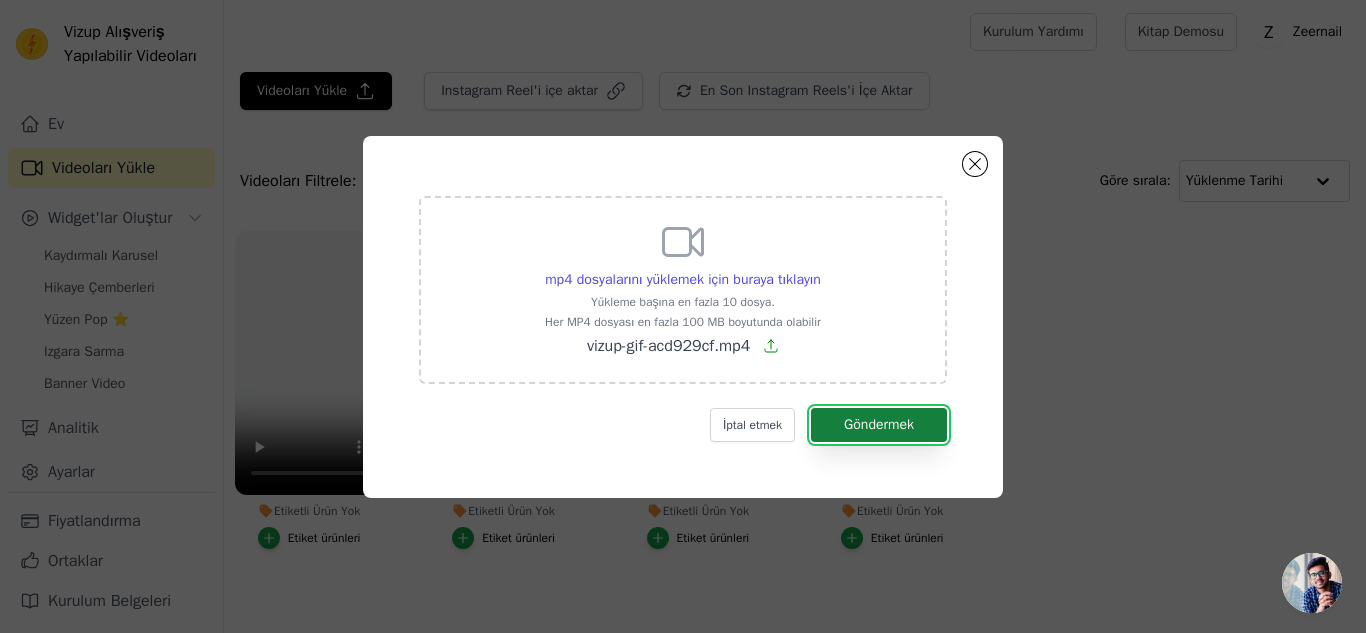 click on "Göndermek" at bounding box center (879, 424) 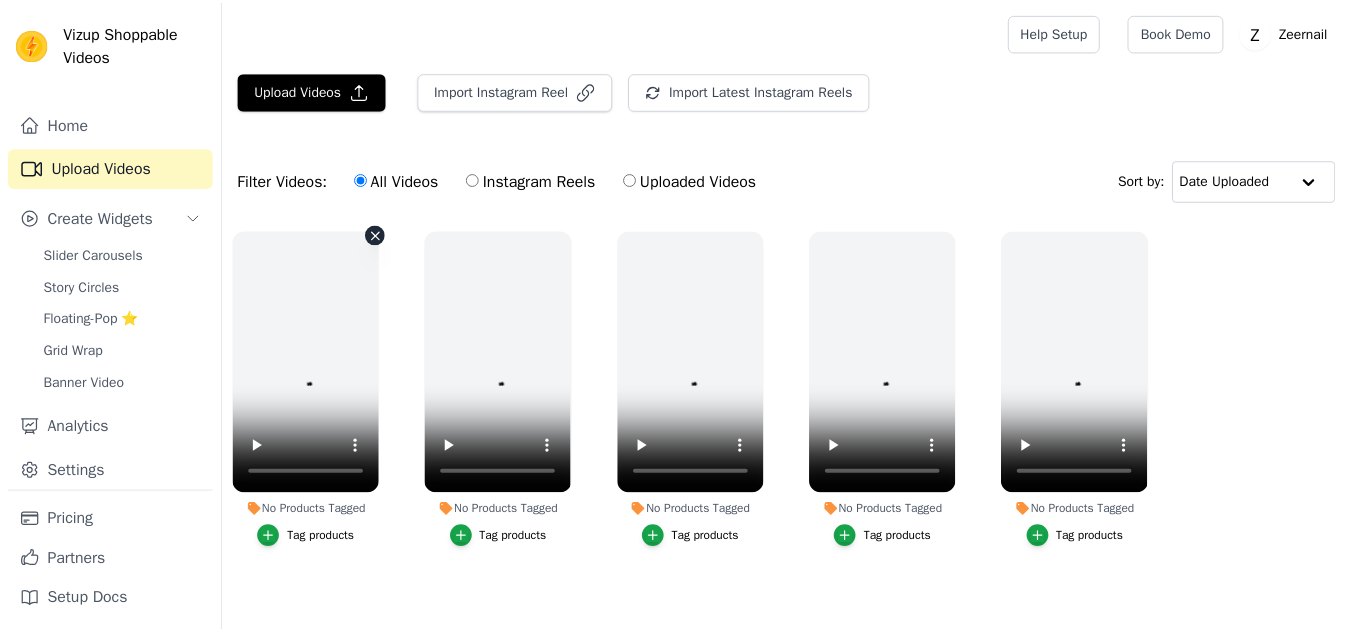 scroll, scrollTop: 0, scrollLeft: 0, axis: both 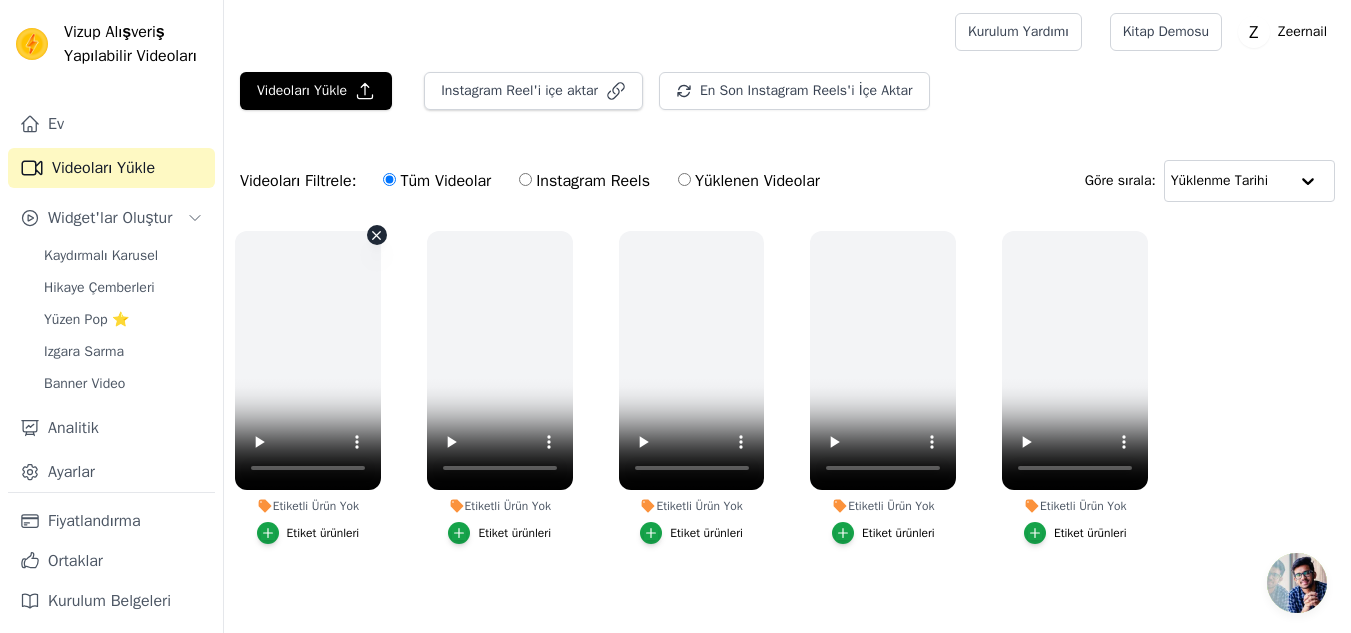 click 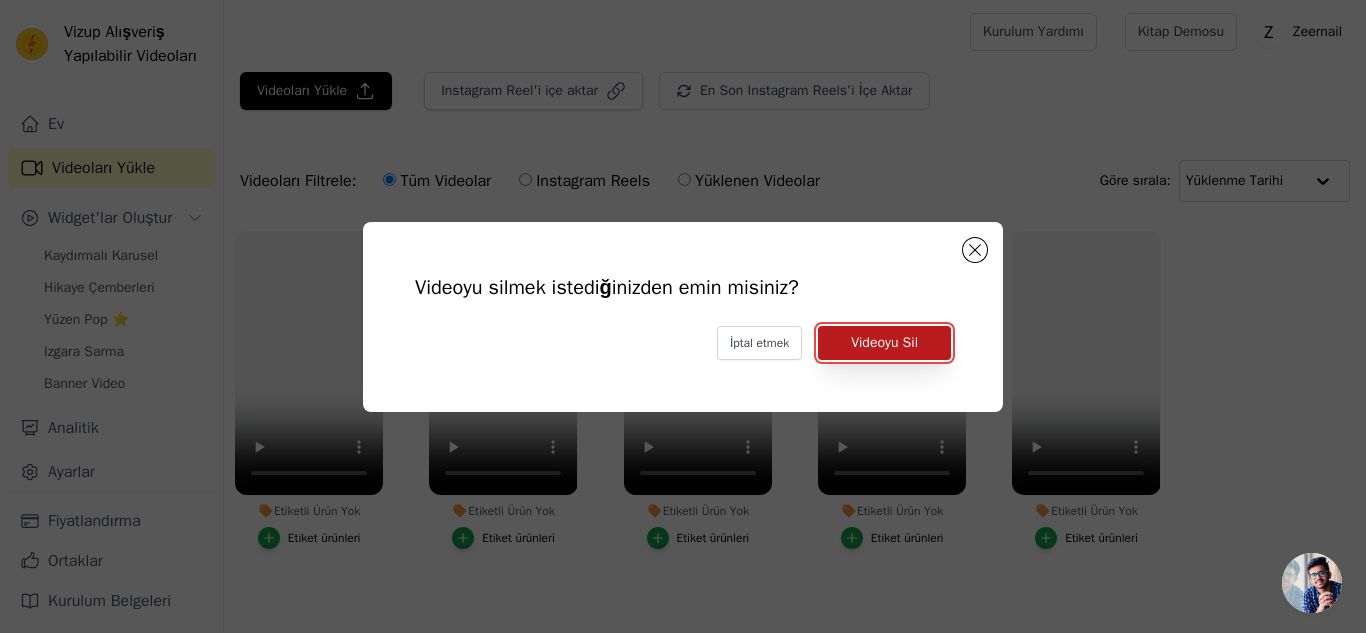 click on "Videoyu Sil" at bounding box center (884, 342) 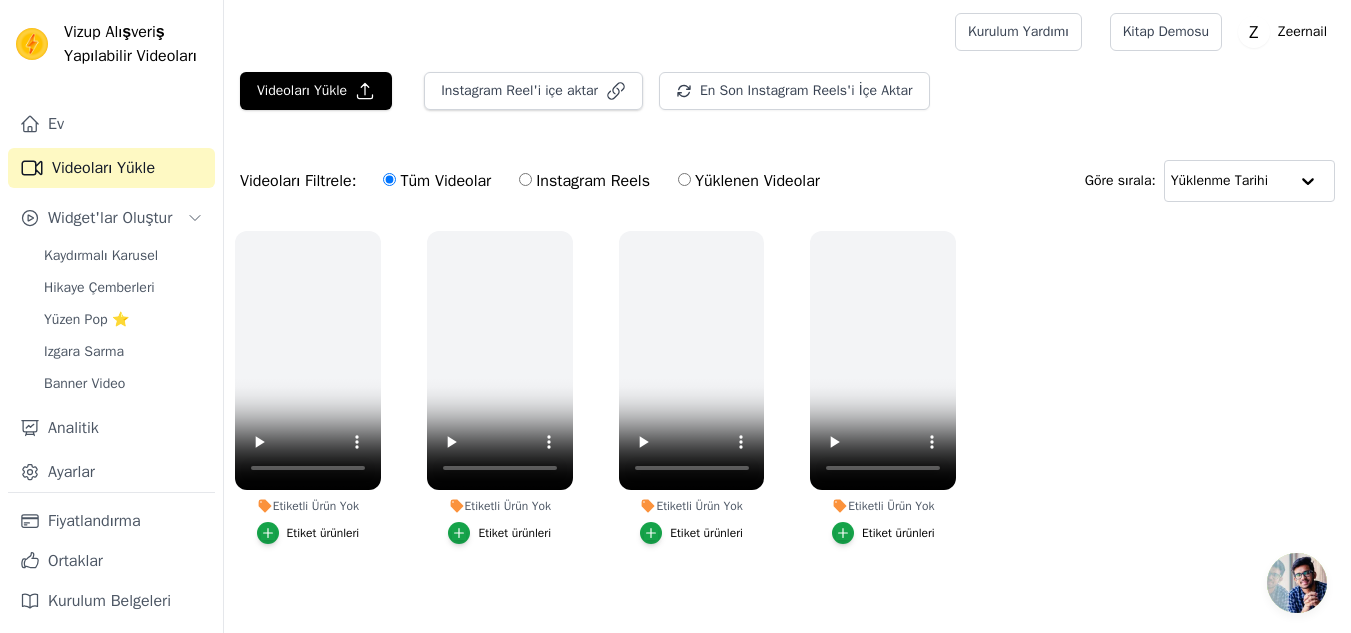 click on "Videoları Yükle
Instagram Reel'i içe aktar
En Son Instagram Reels'i İçe Aktar     En Son IG Reels'i İçe Aktar" at bounding box center (787, 99) 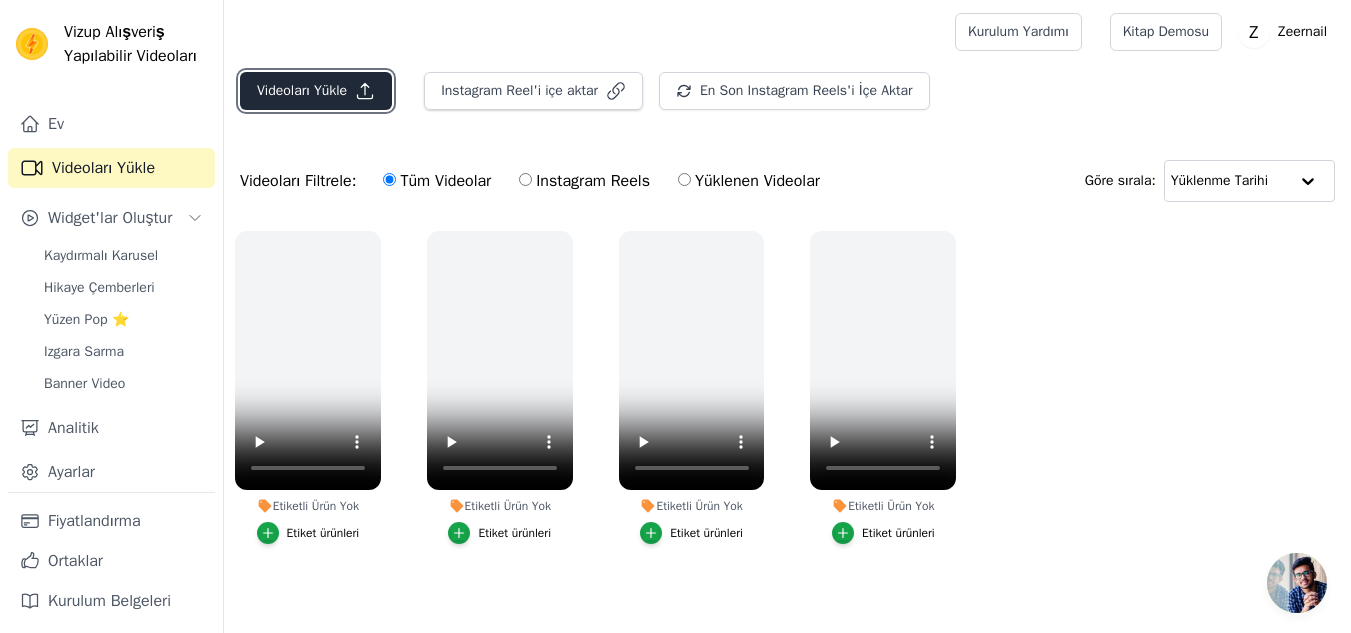 click on "Videoları Yükle" at bounding box center (302, 90) 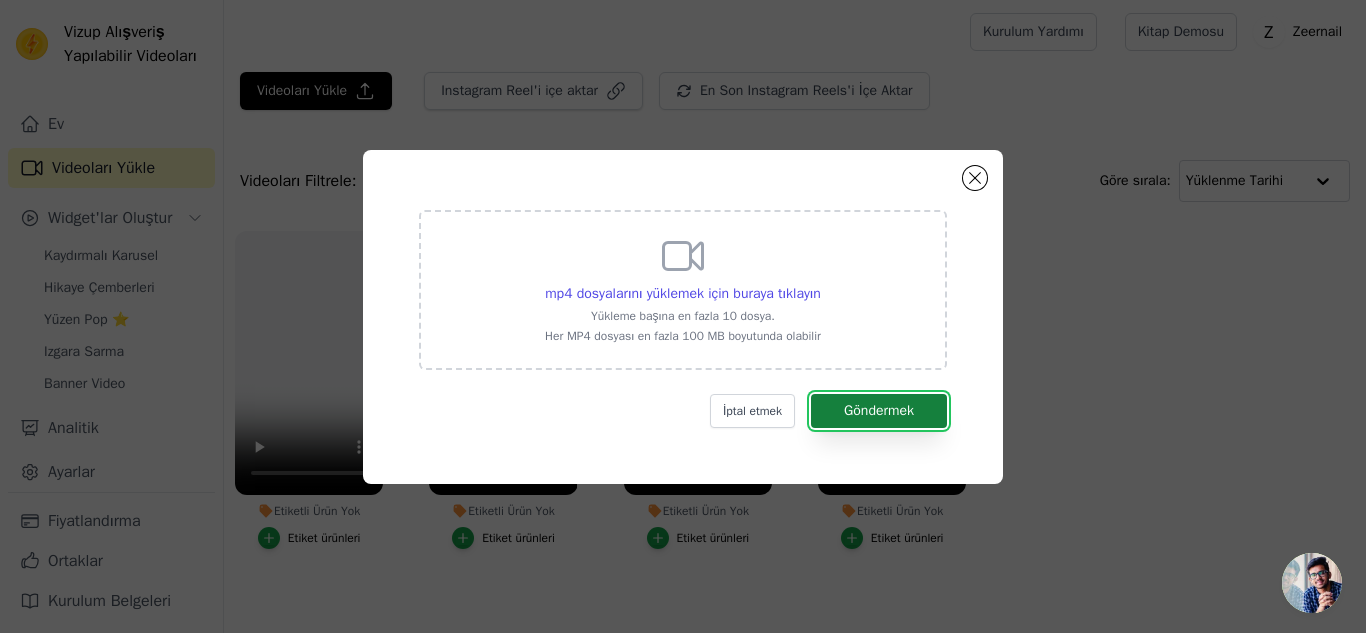 click on "Göndermek" at bounding box center [879, 410] 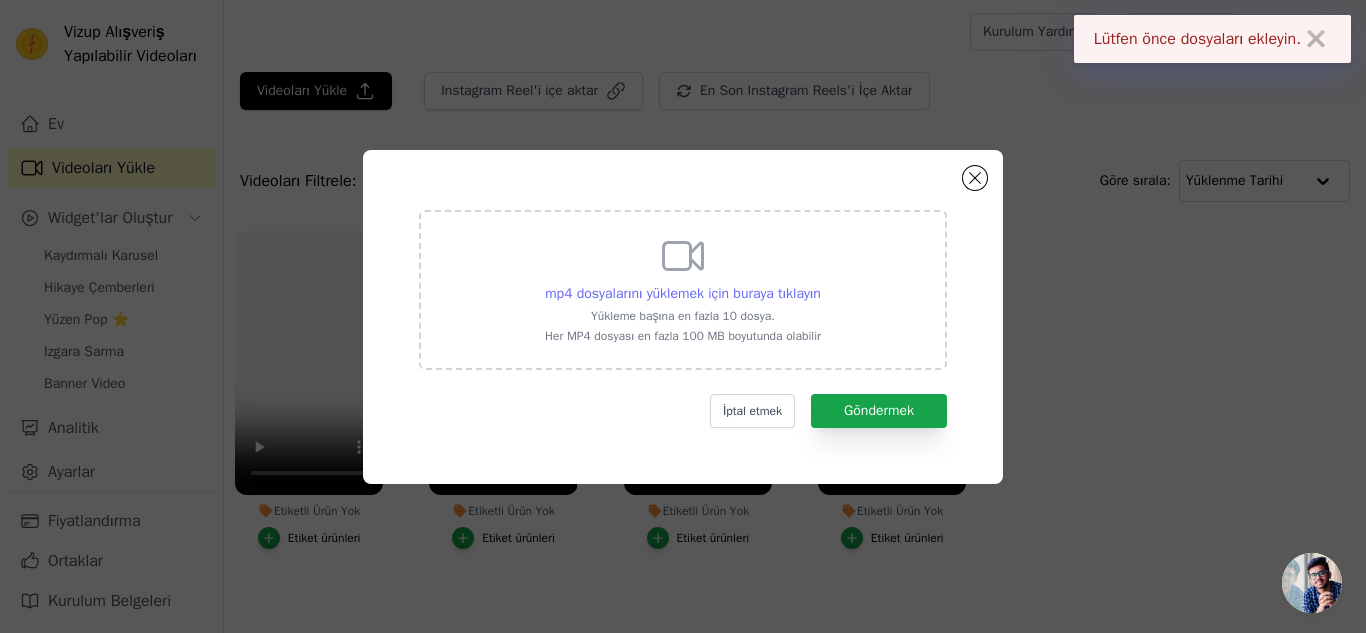 click on "mp4 dosyalarını yüklemek için buraya tıklayın" at bounding box center [683, 293] 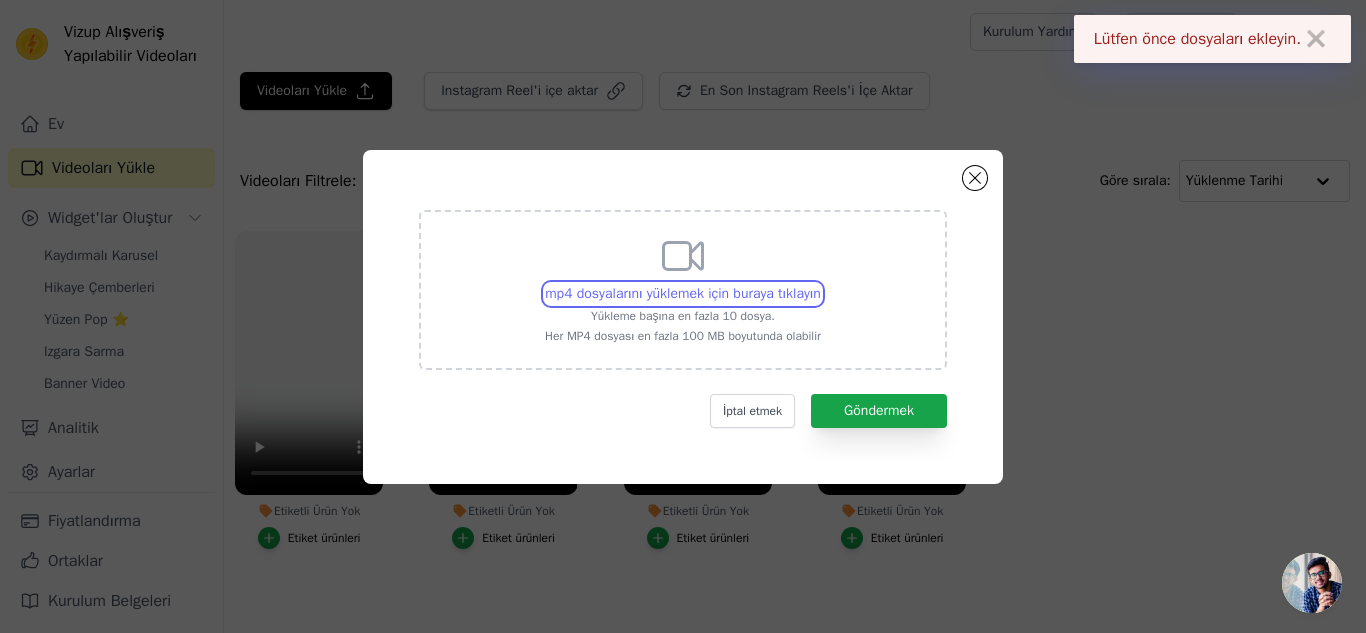 click on "mp4 dosyalarını yüklemek için buraya tıklayın     Yükleme başına en fazla 10 dosya.   Her MP4 dosyası en fazla 100 MB boyutunda olabilir" at bounding box center (820, 283) 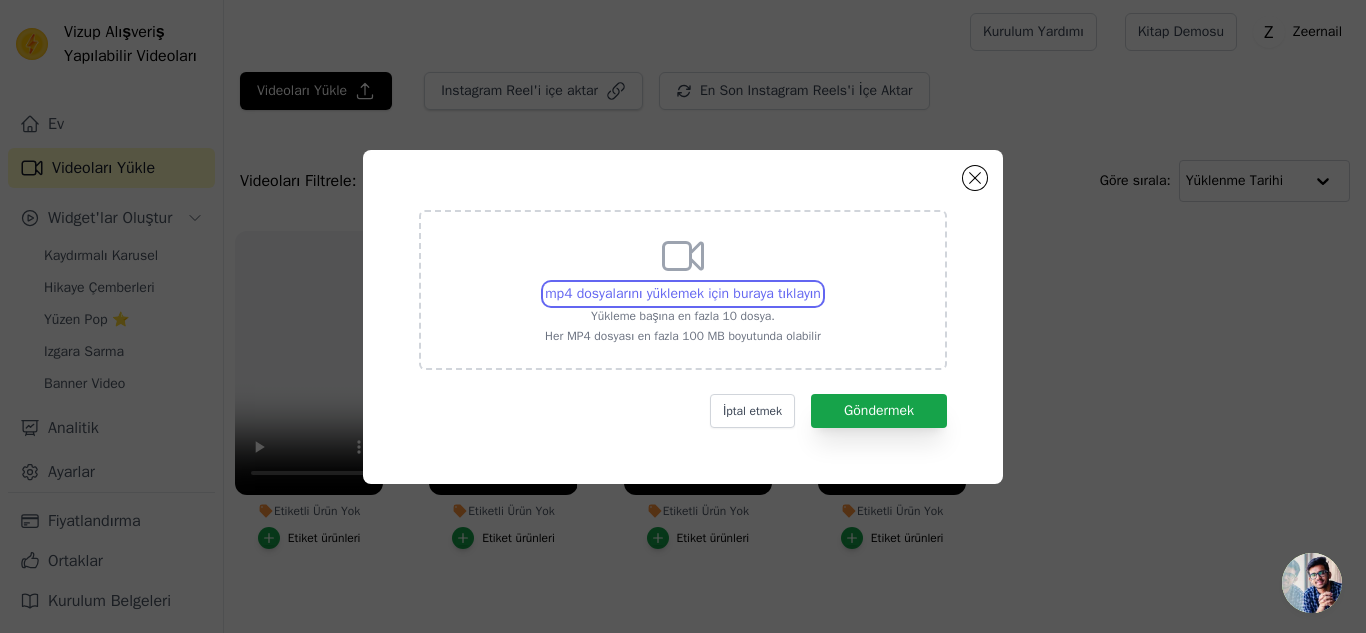 type on "C:\fakepath\WhatsApp Video 2025-07-03 saat 15.04.57_d23286e6.mp4" 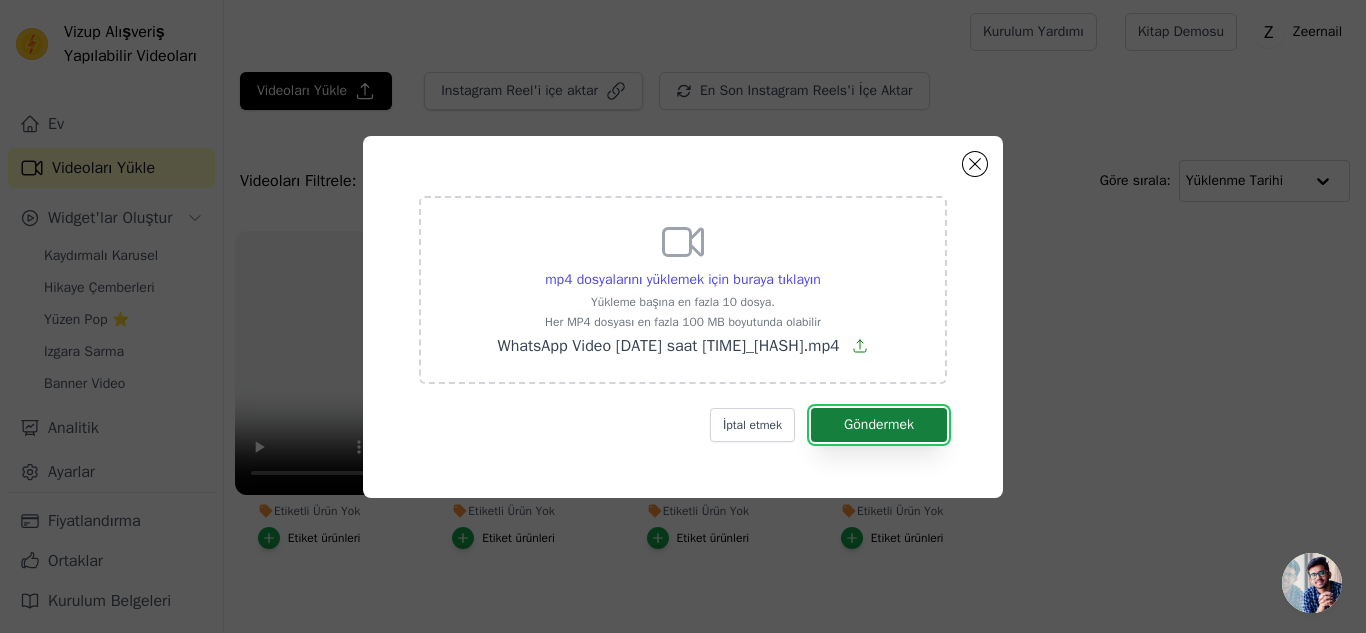 click on "Göndermek" at bounding box center [879, 424] 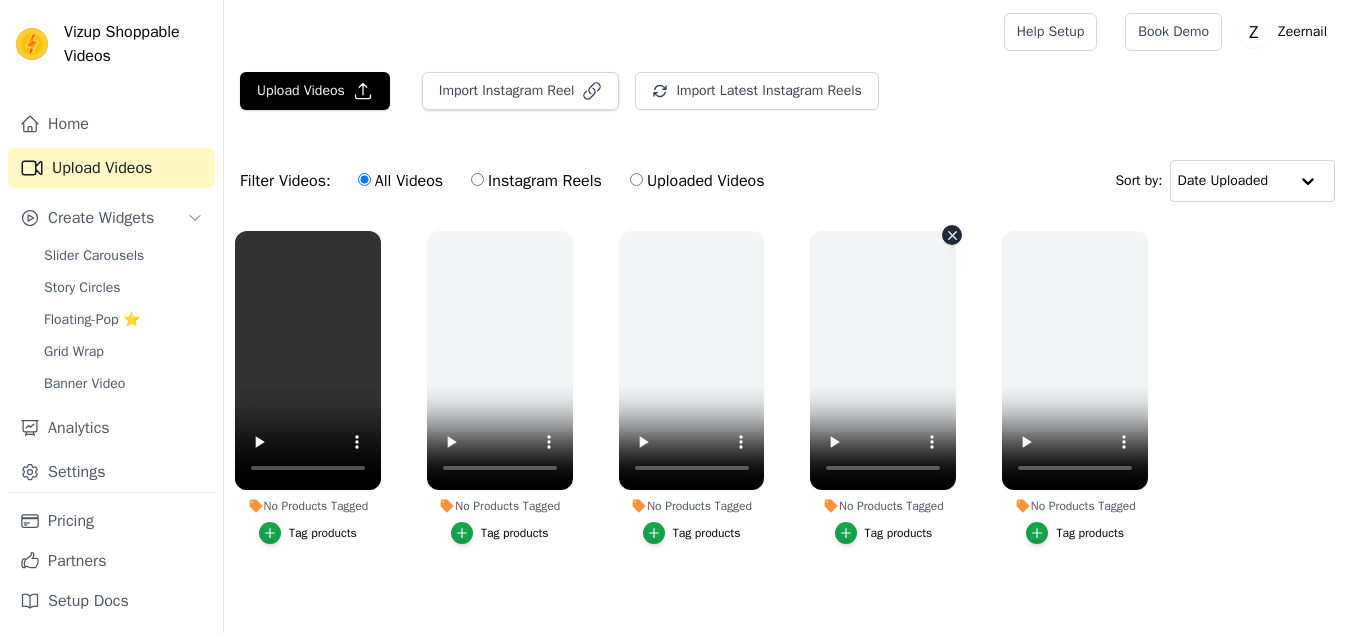 scroll, scrollTop: 0, scrollLeft: 0, axis: both 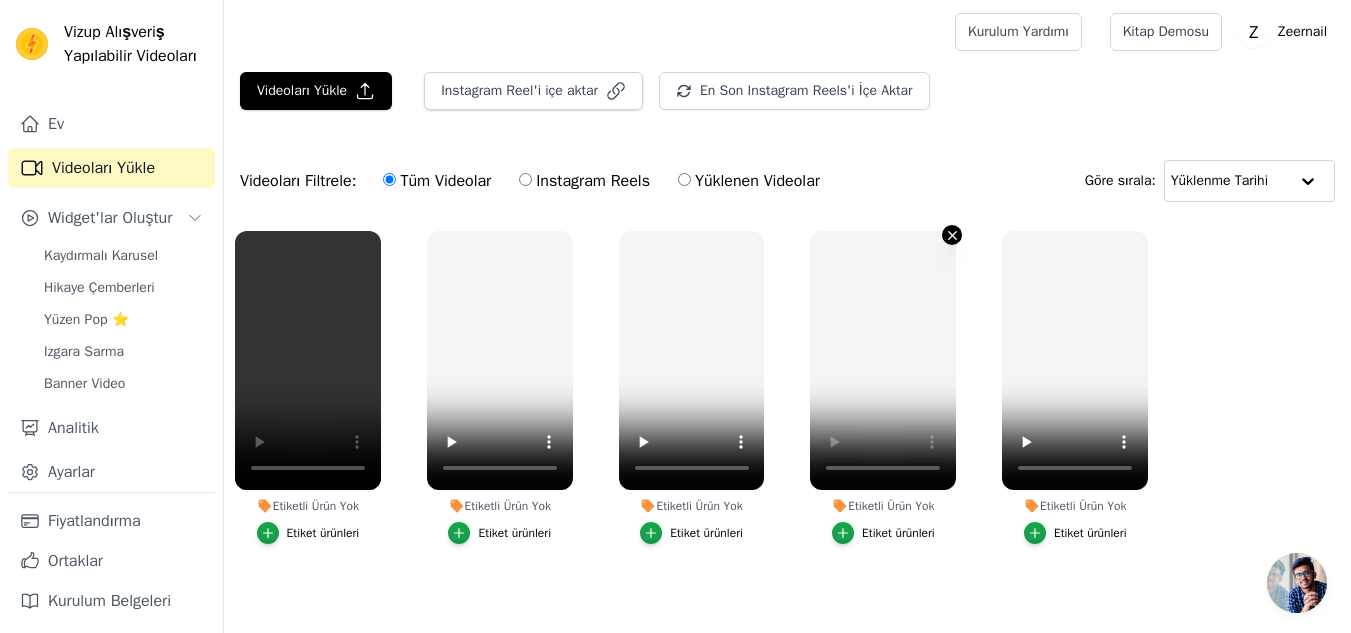 click 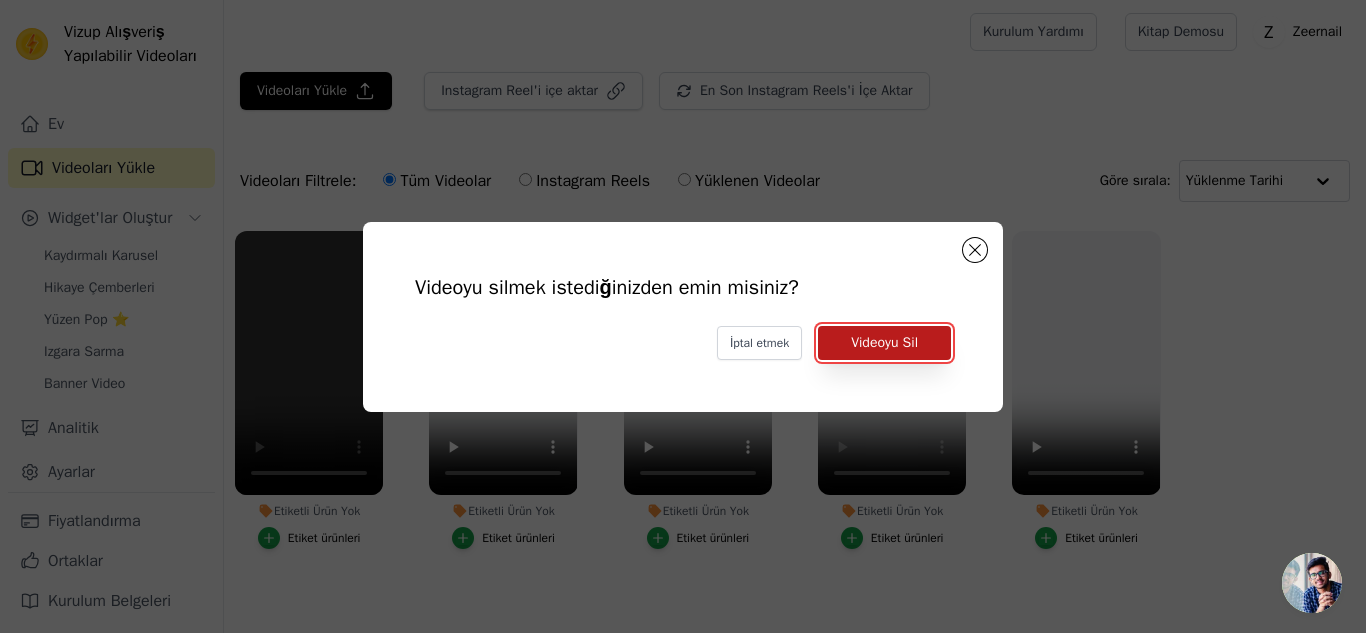click on "Videoyu Sil" at bounding box center [884, 342] 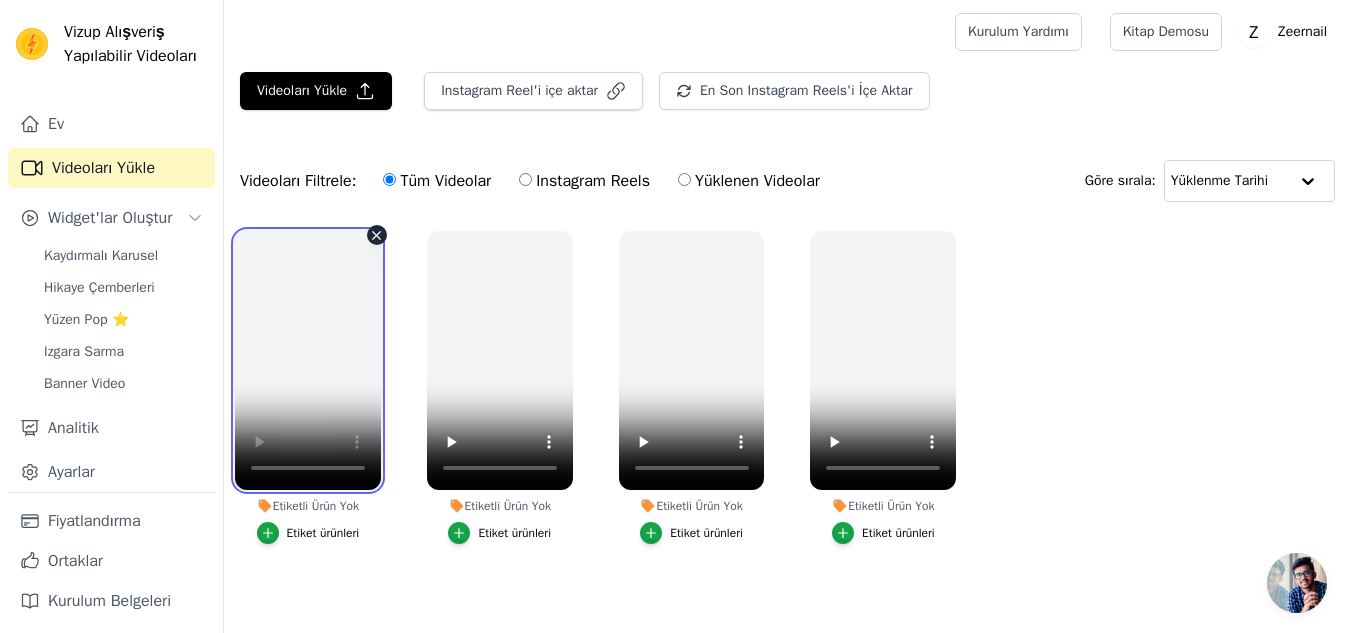 click at bounding box center [308, 360] 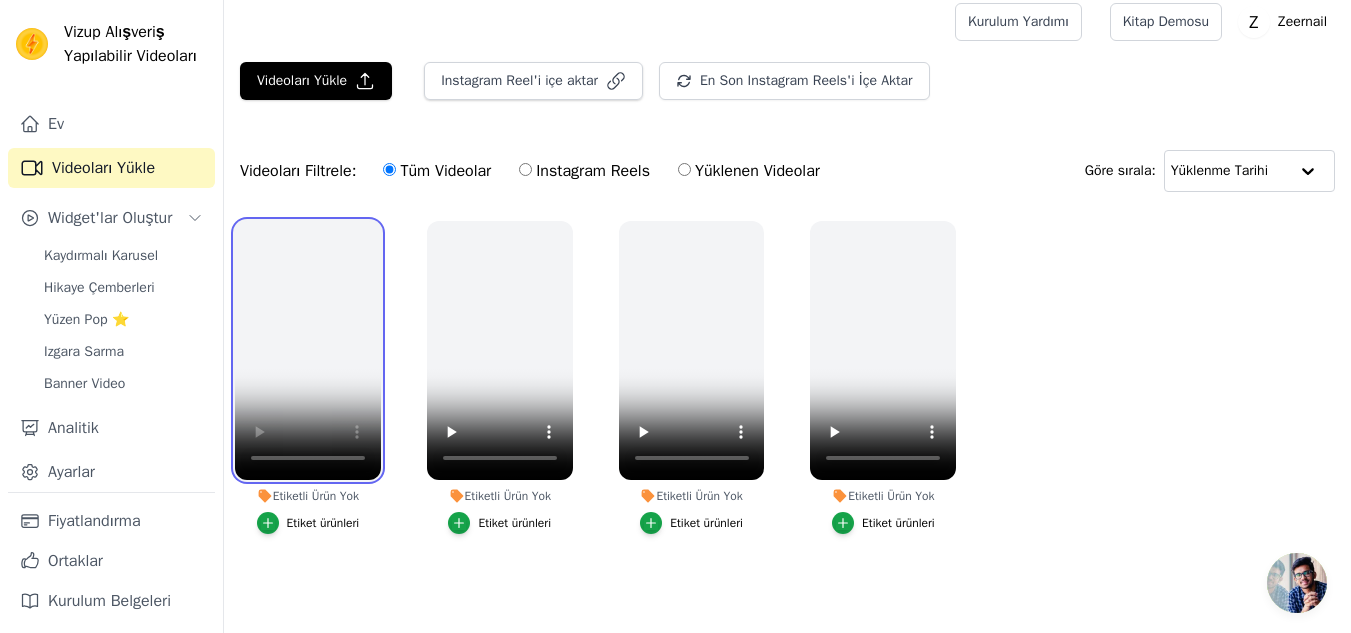 scroll, scrollTop: 0, scrollLeft: 0, axis: both 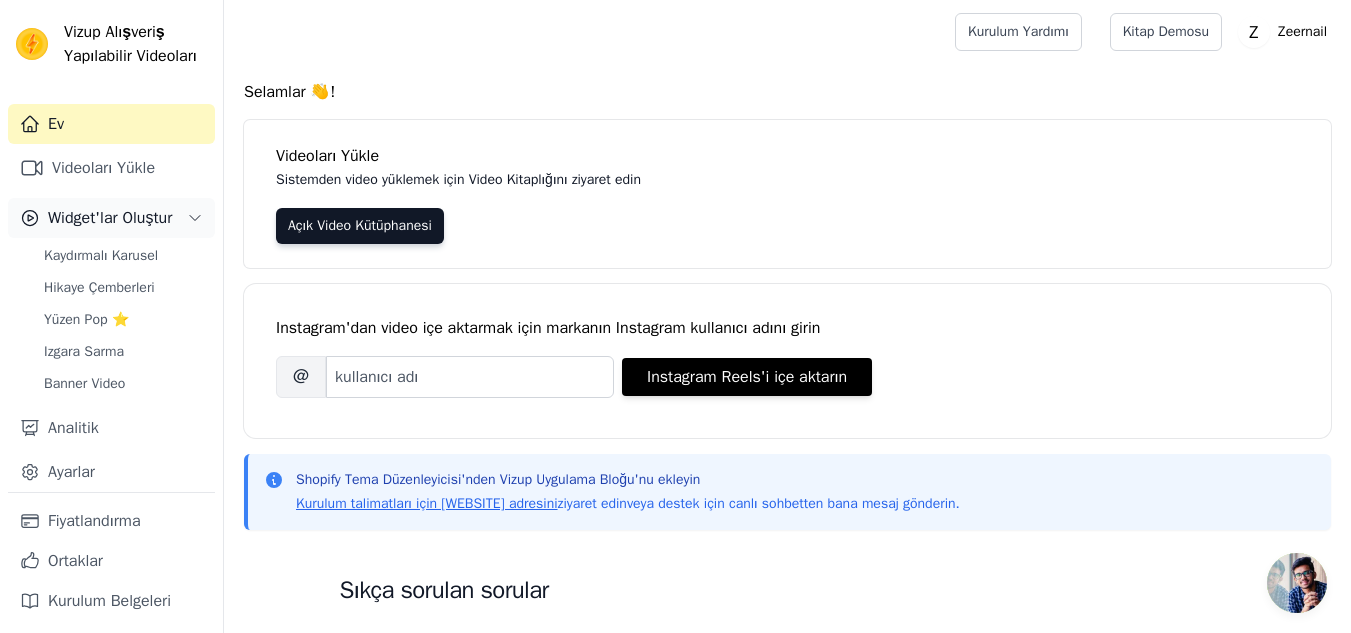 click on "Widget'lar Oluştur" at bounding box center (110, 218) 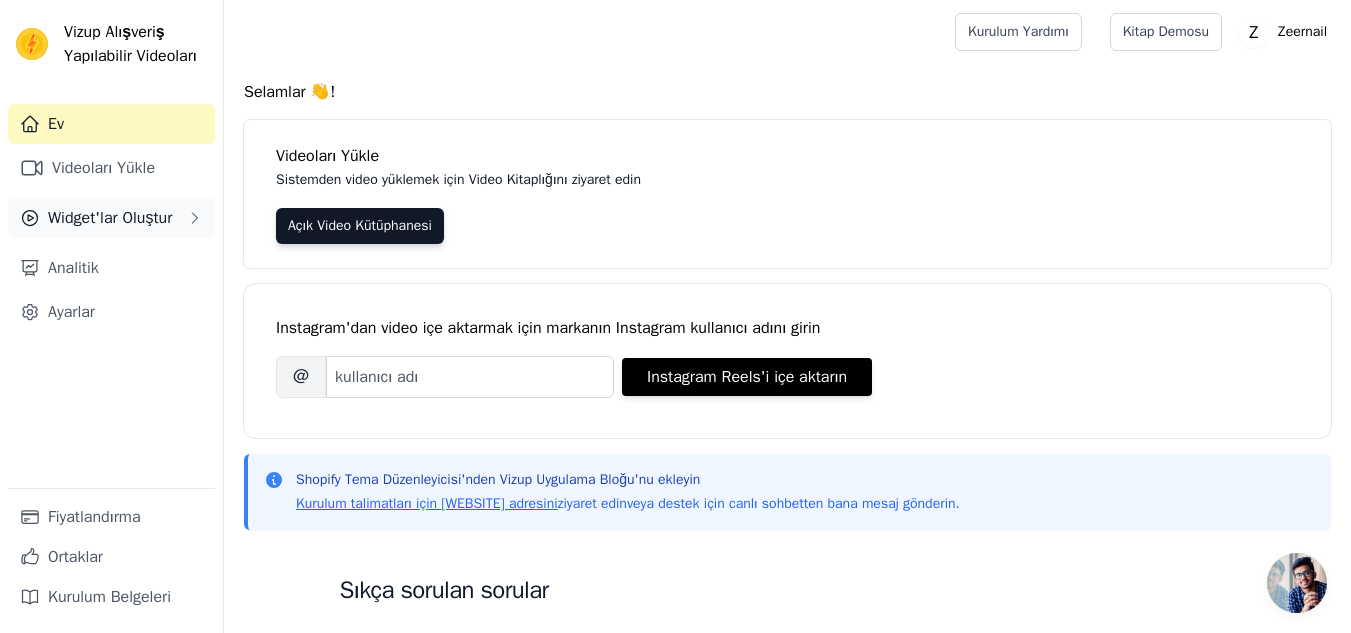 click on "Widget'lar Oluştur" at bounding box center [110, 218] 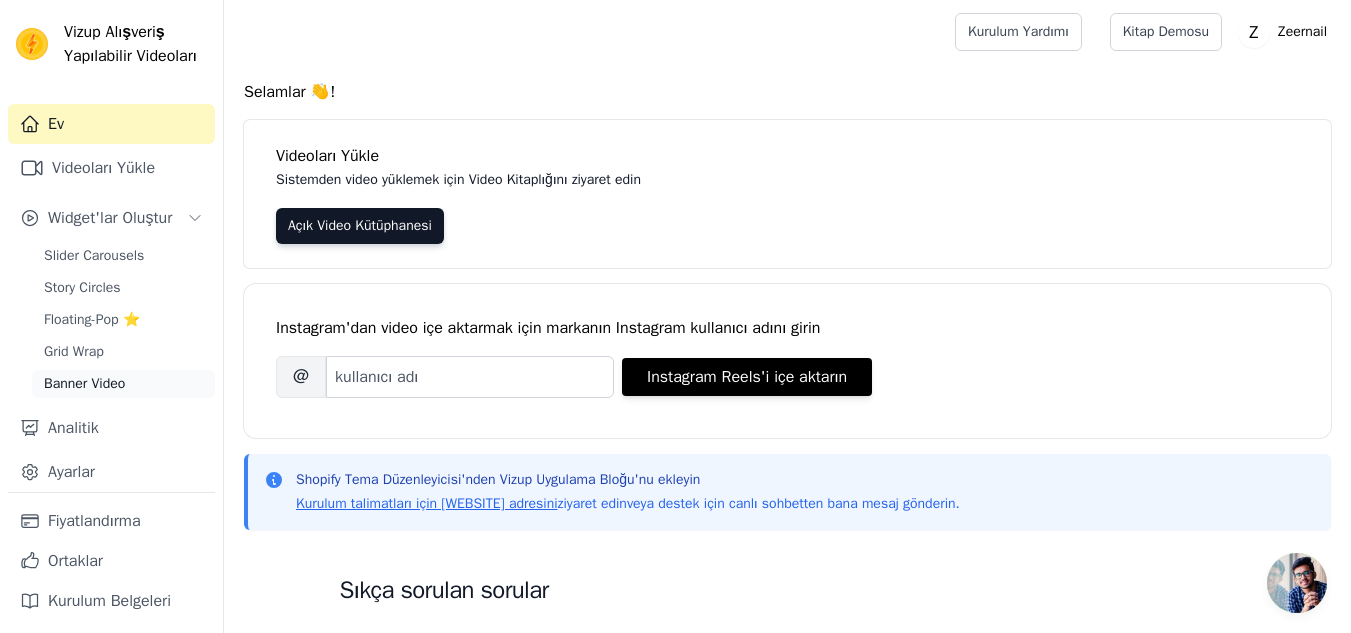 click on "Banner Video" at bounding box center (123, 384) 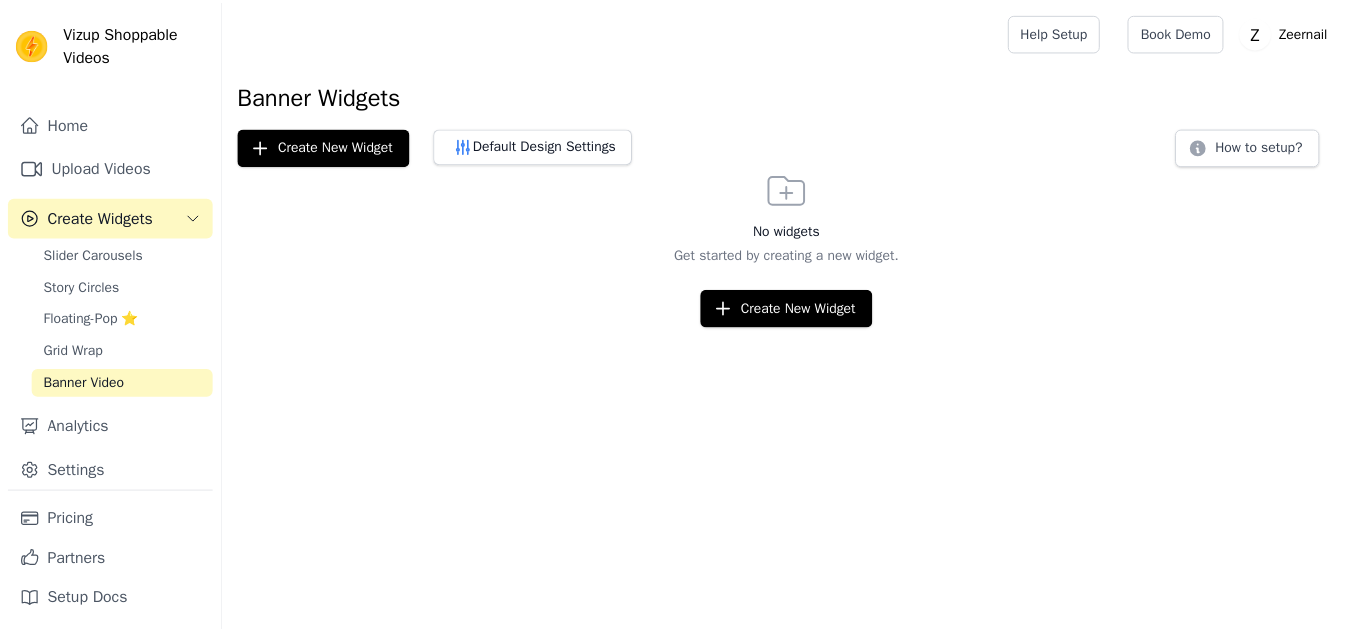 scroll, scrollTop: 0, scrollLeft: 0, axis: both 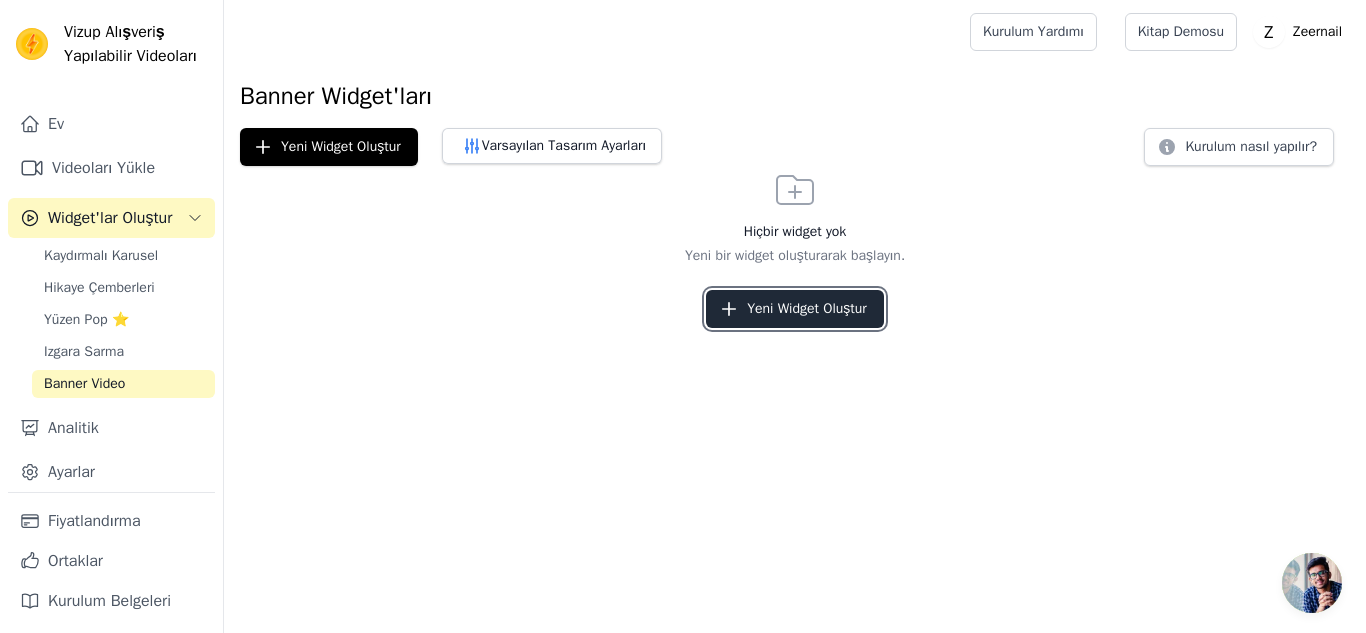 click on "Yeni Widget Oluştur" at bounding box center (795, 309) 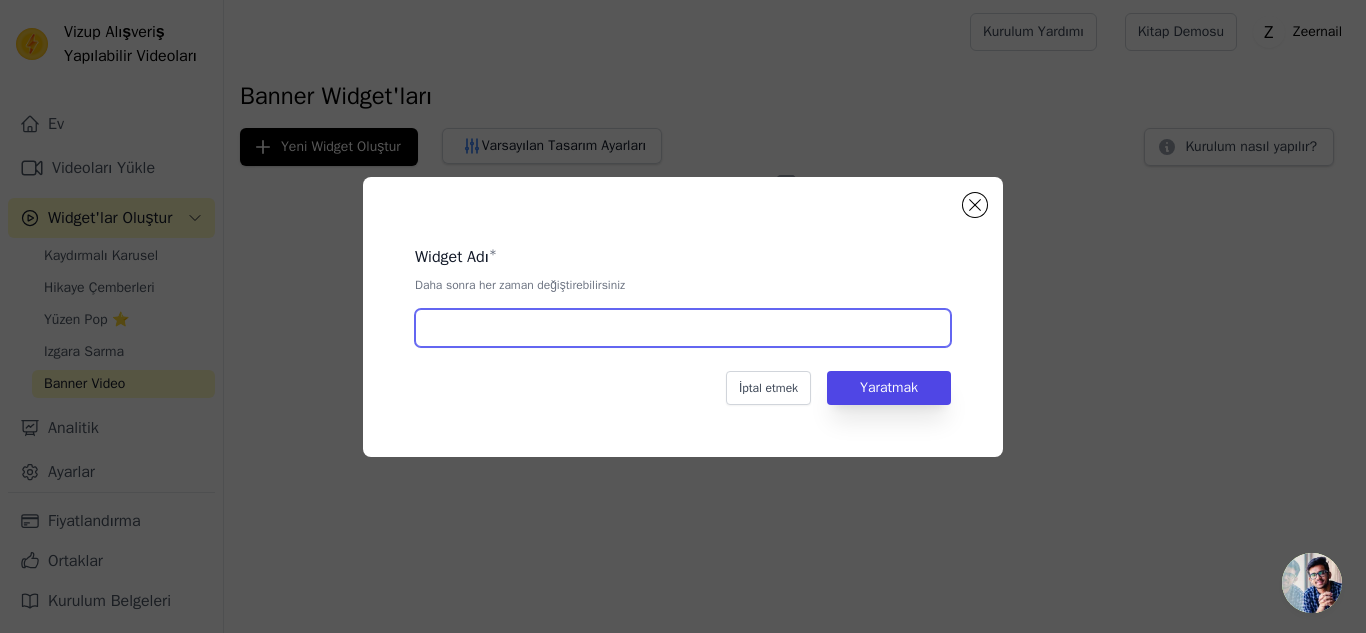 click at bounding box center [683, 328] 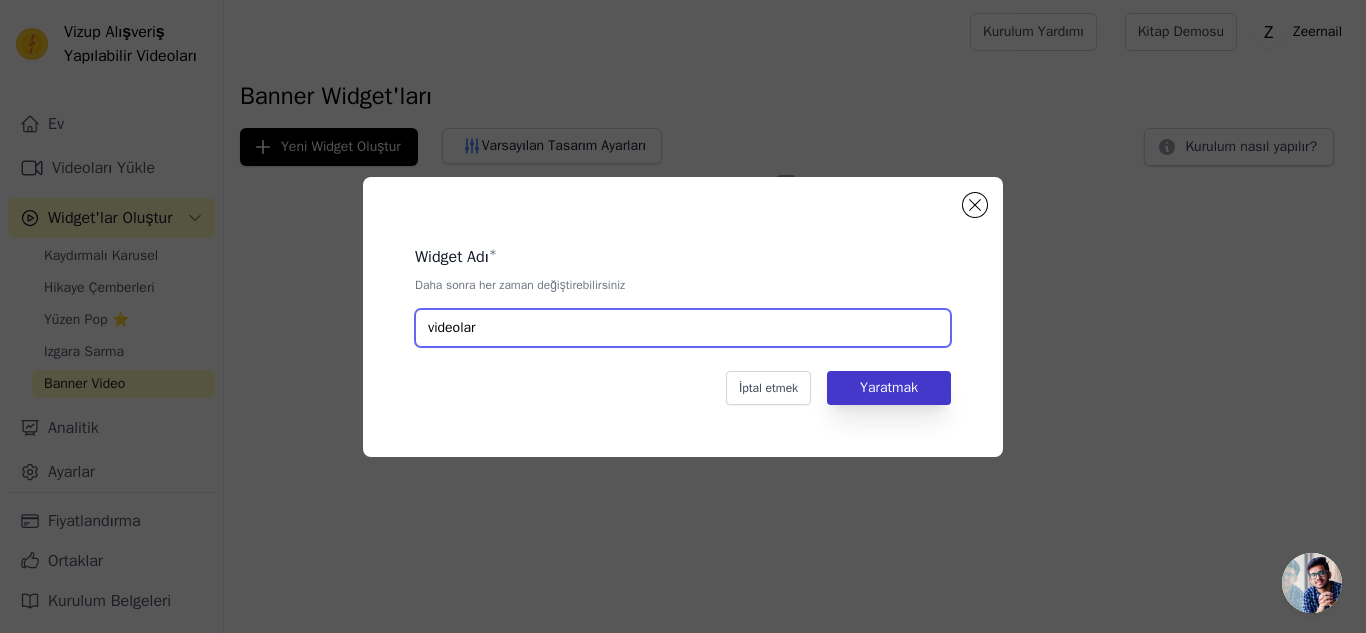 type on "videolar" 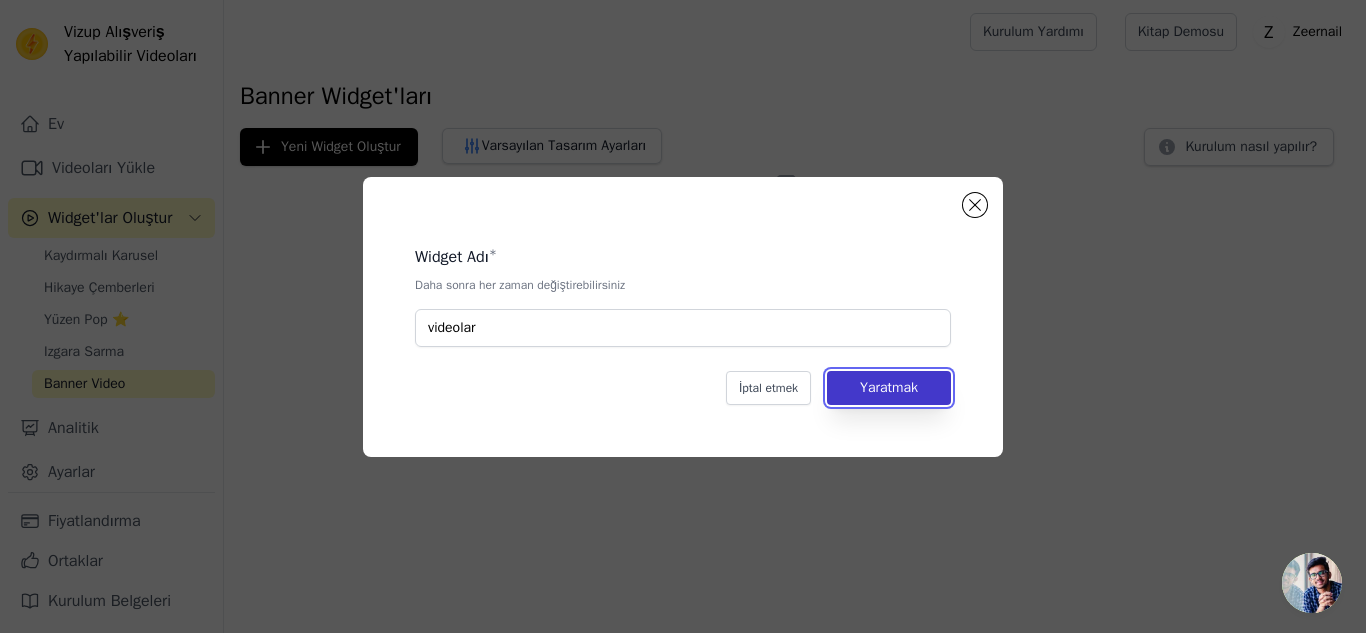 click on "Yaratmak" at bounding box center (889, 387) 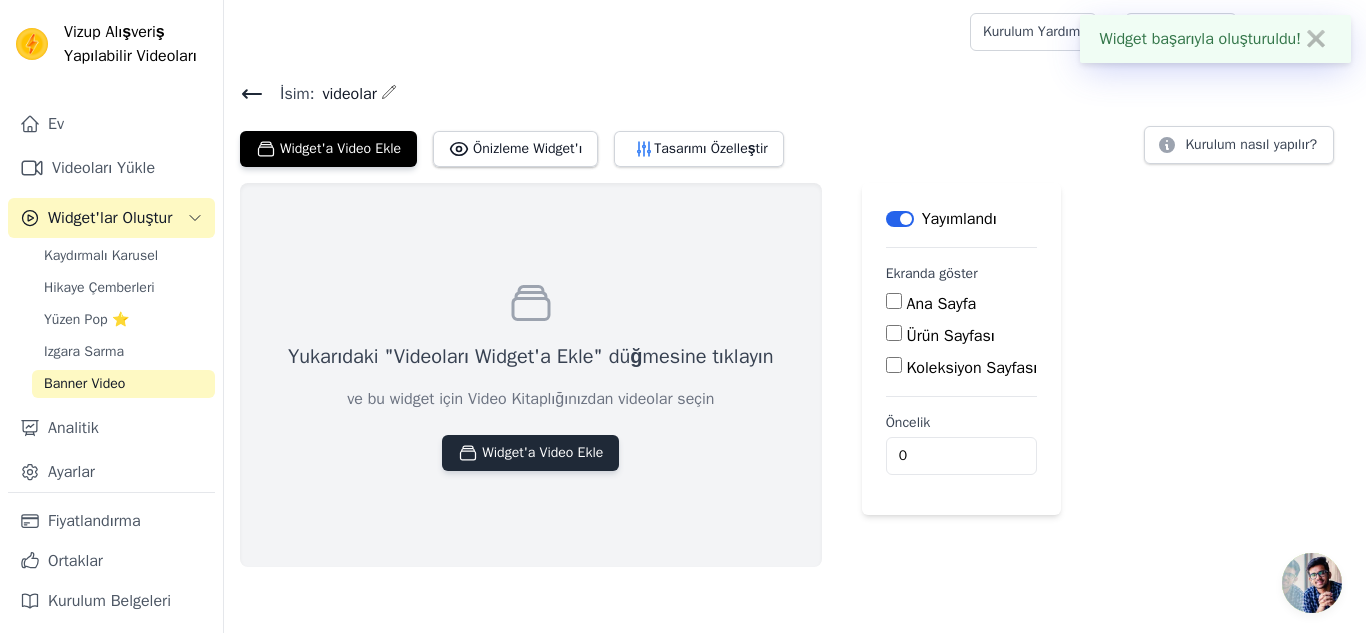 click on "Widget'a Video Ekle" at bounding box center (542, 452) 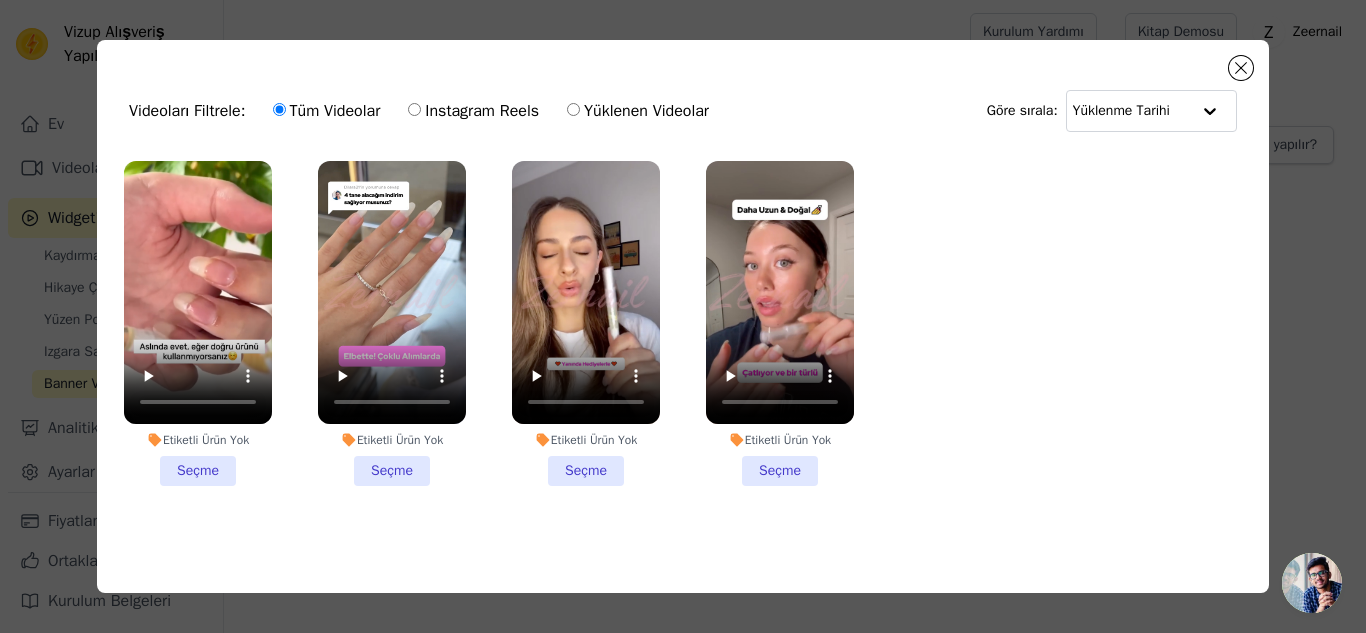 click on "Etiketli Ürün Yok     Seçme" at bounding box center [780, 323] 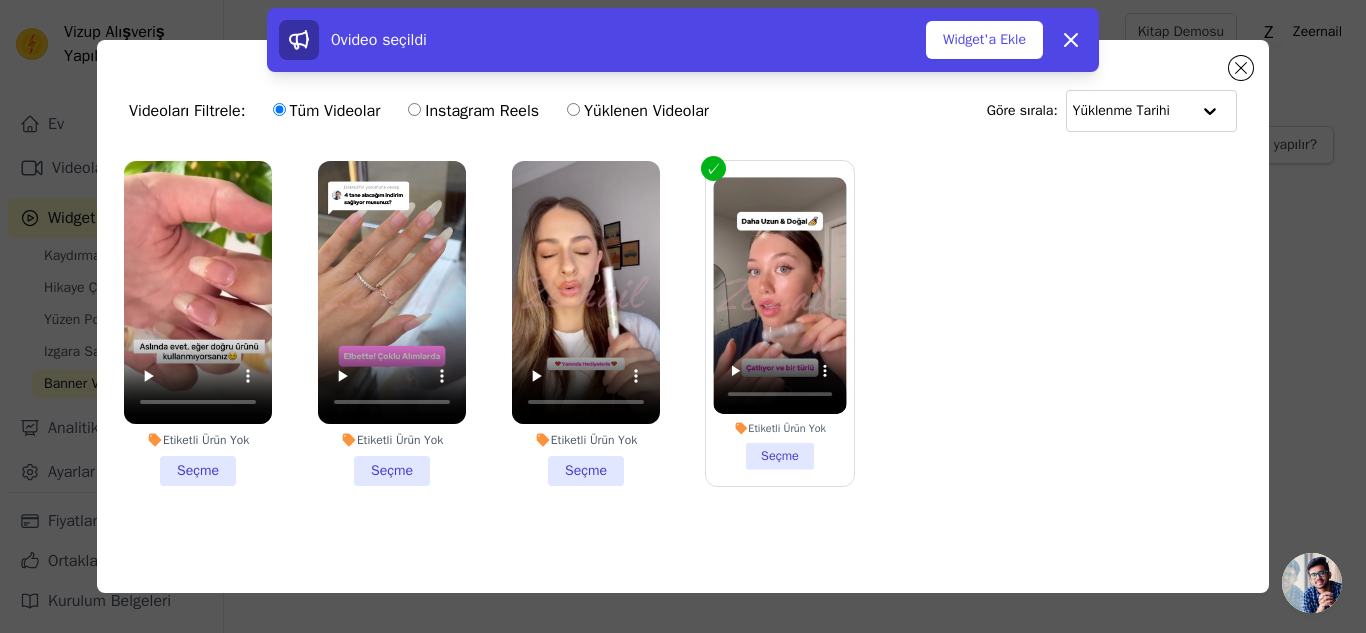 click on "Etiketli Ürün Yok     Seçme" at bounding box center [586, 323] 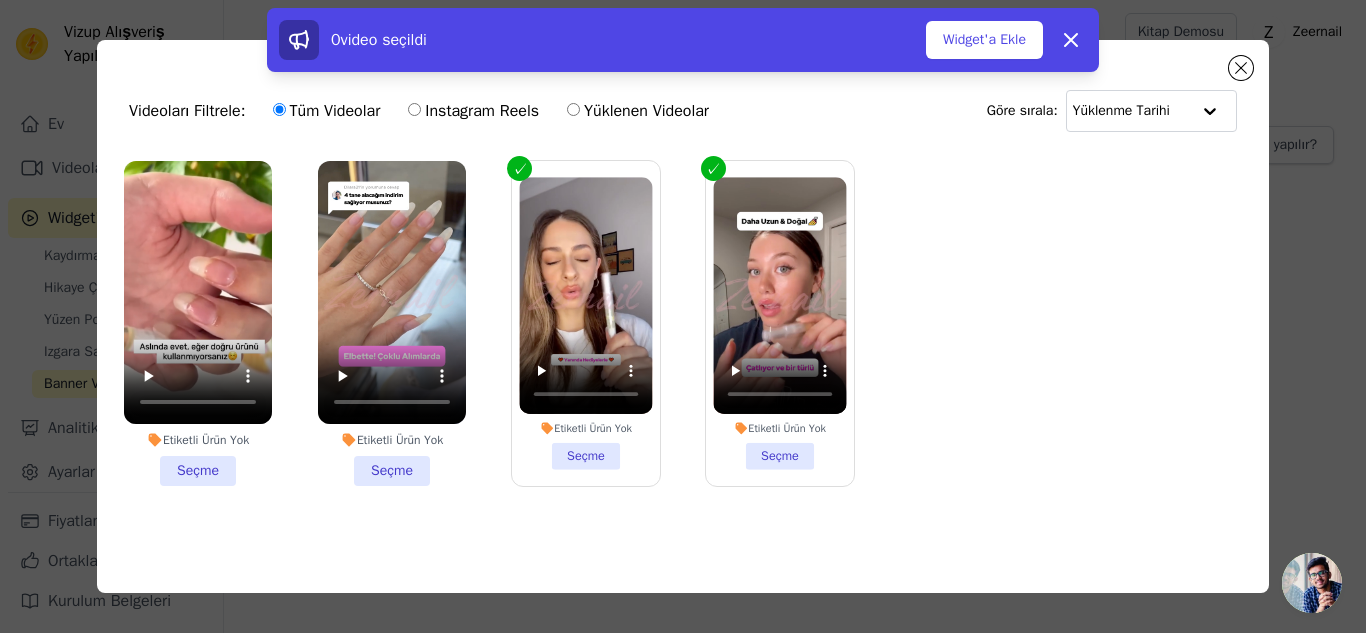 click on "Etiketli Ürün Yok     Seçme" at bounding box center (392, 323) 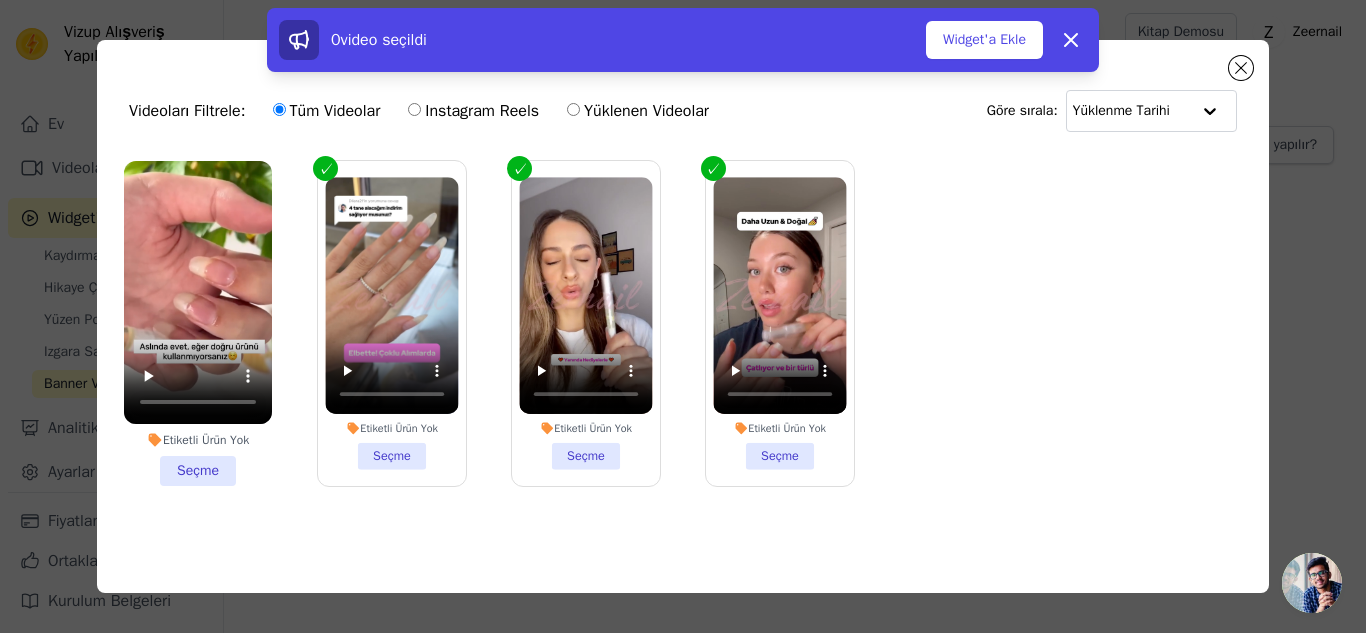 click on "Etiketli Ürün Yok     Seçme" at bounding box center (198, 323) 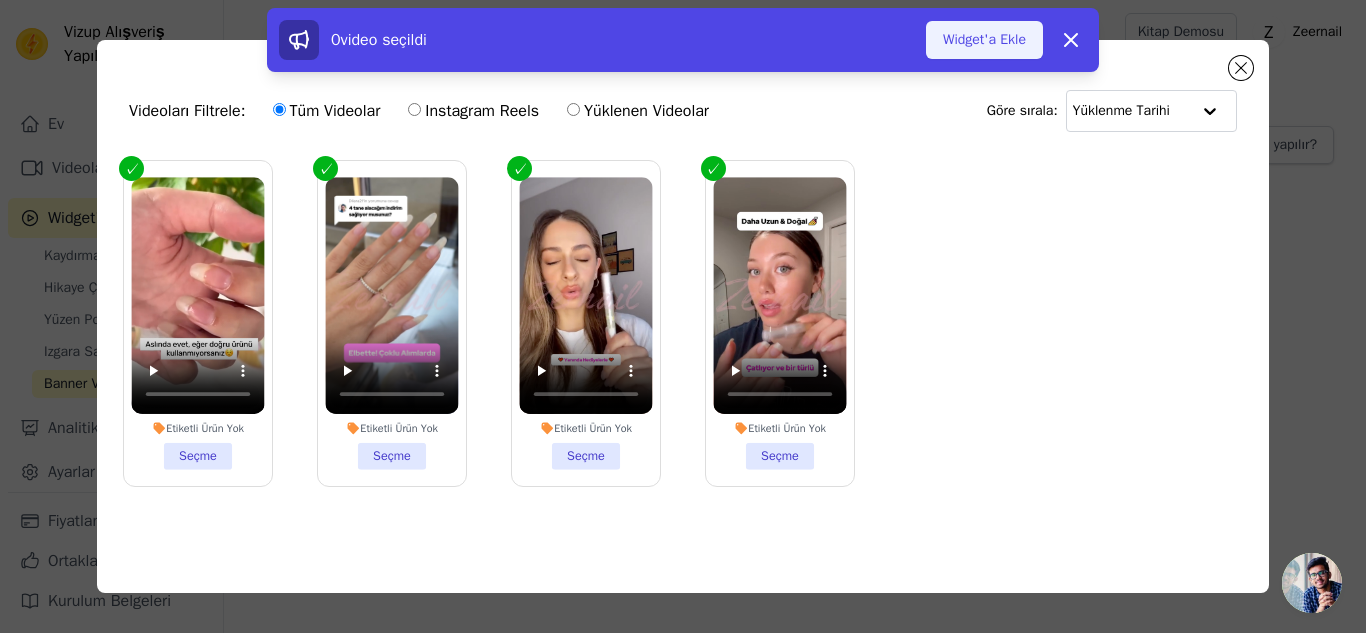 click on "Widget'a Ekle" at bounding box center (984, 39) 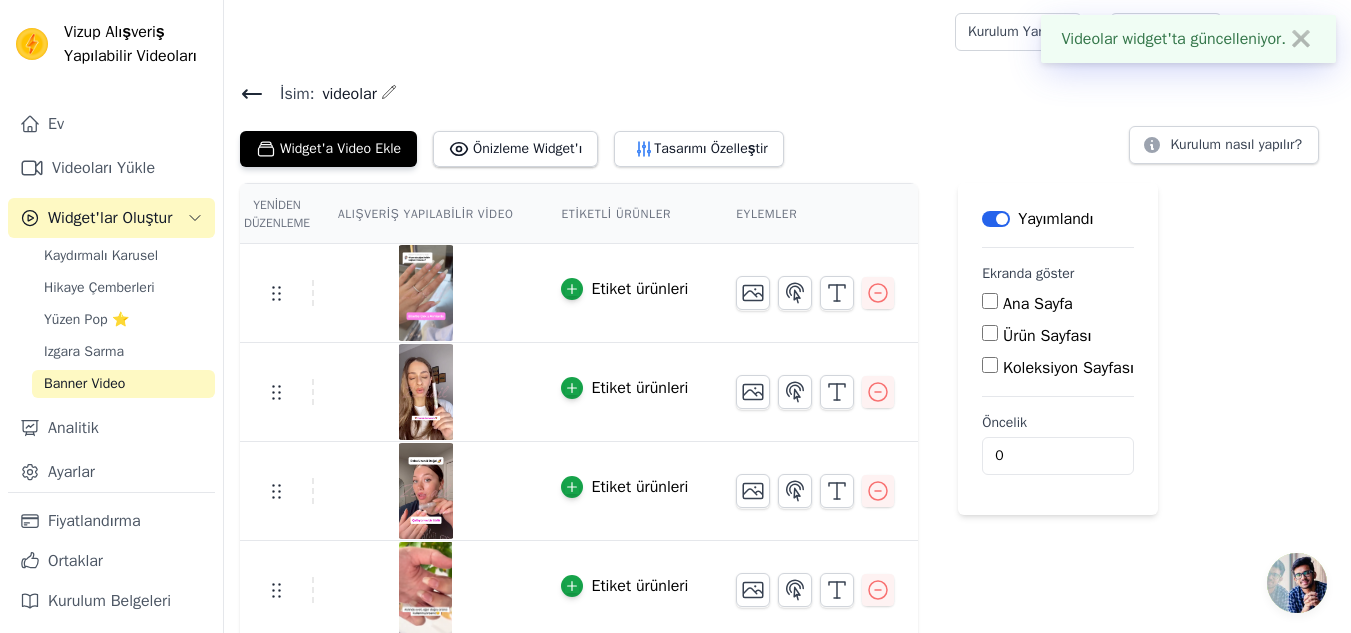 scroll, scrollTop: 9, scrollLeft: 0, axis: vertical 